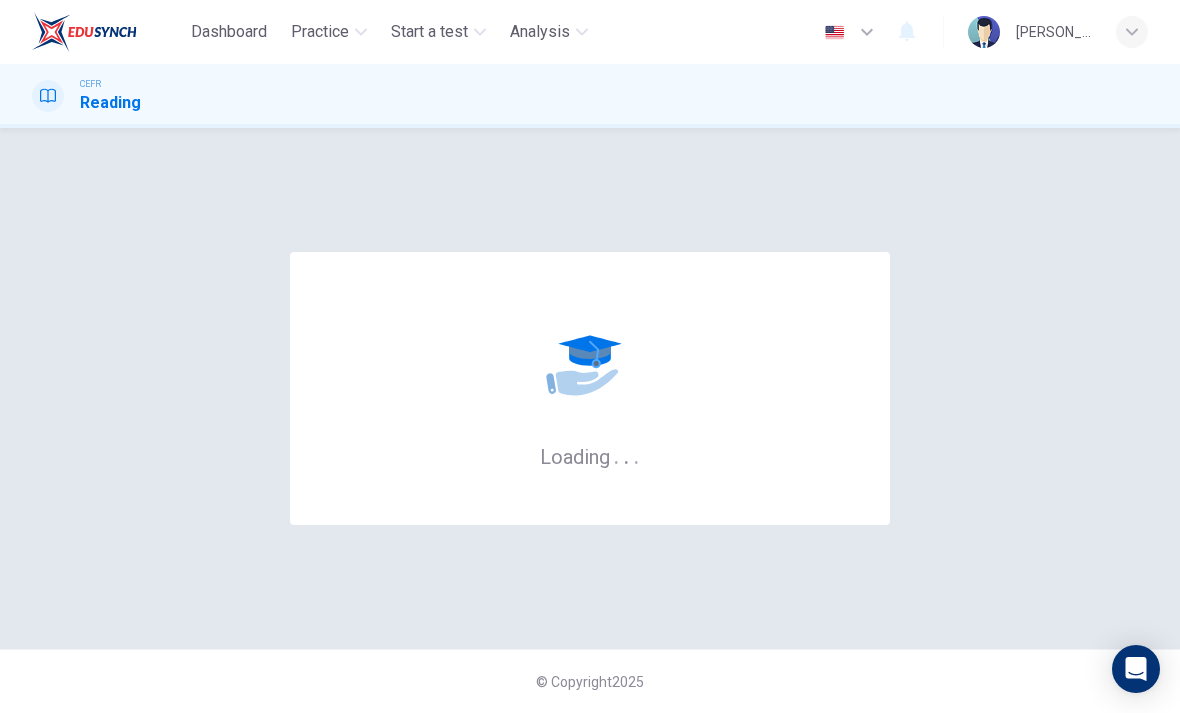 scroll, scrollTop: 0, scrollLeft: 0, axis: both 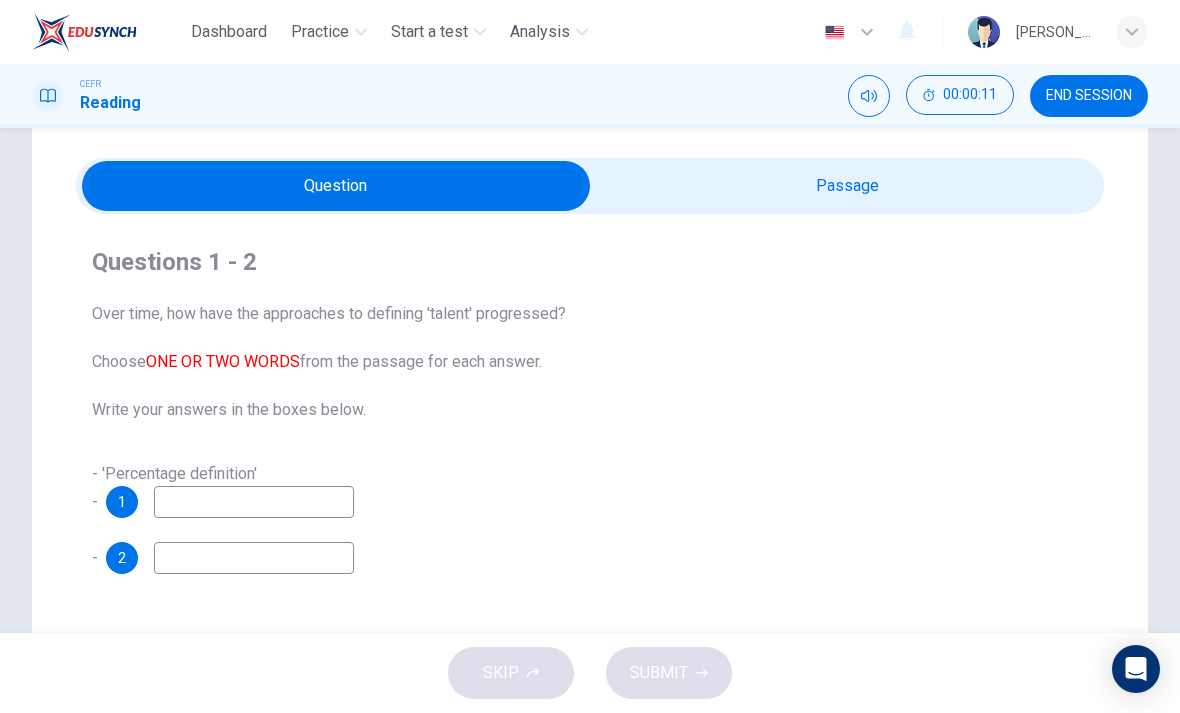 click at bounding box center (336, 186) 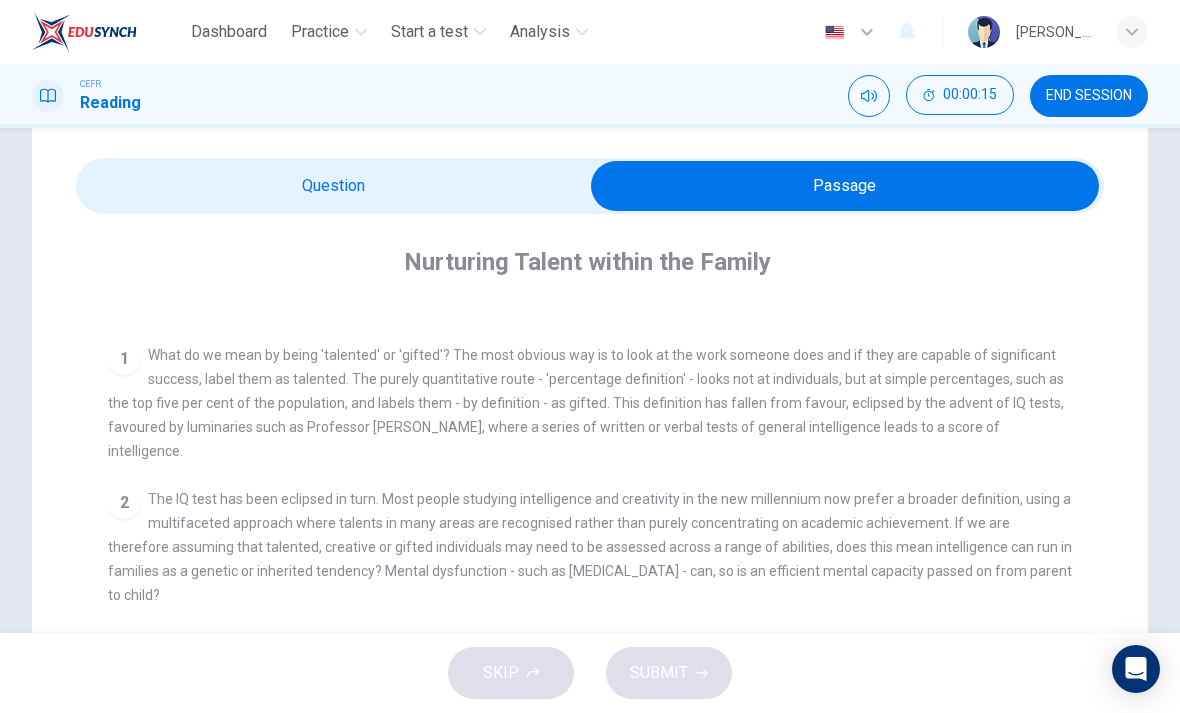 scroll, scrollTop: 370, scrollLeft: 0, axis: vertical 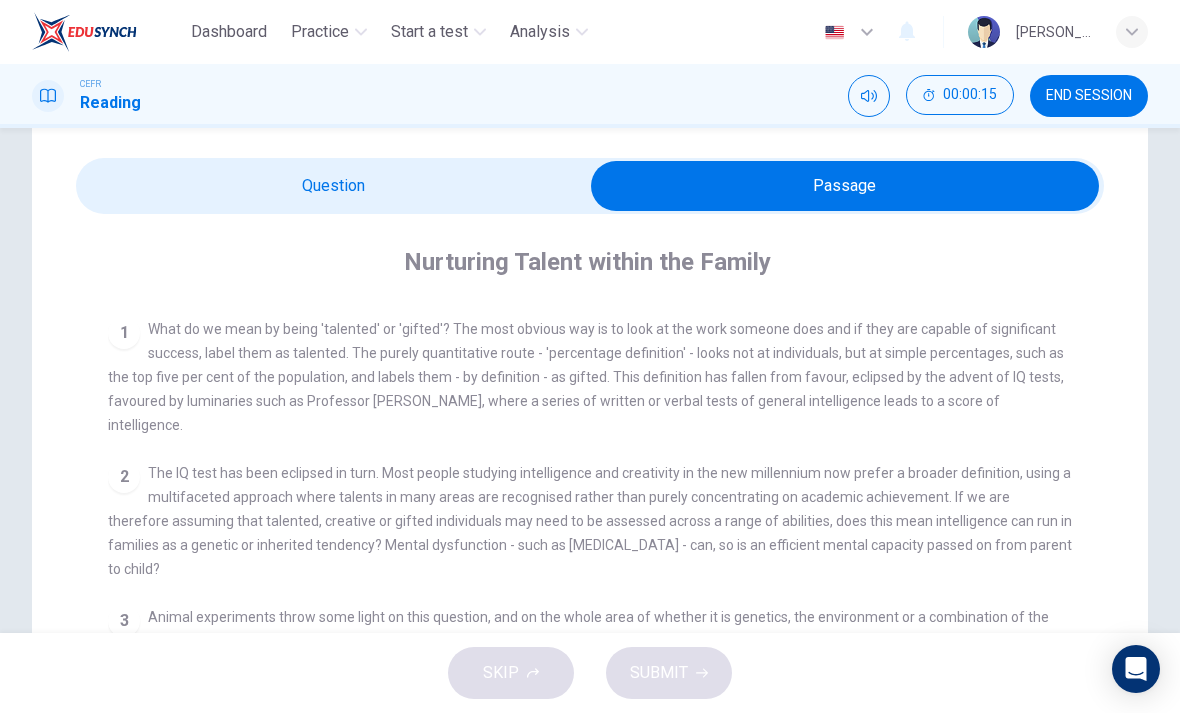 click at bounding box center (845, 186) 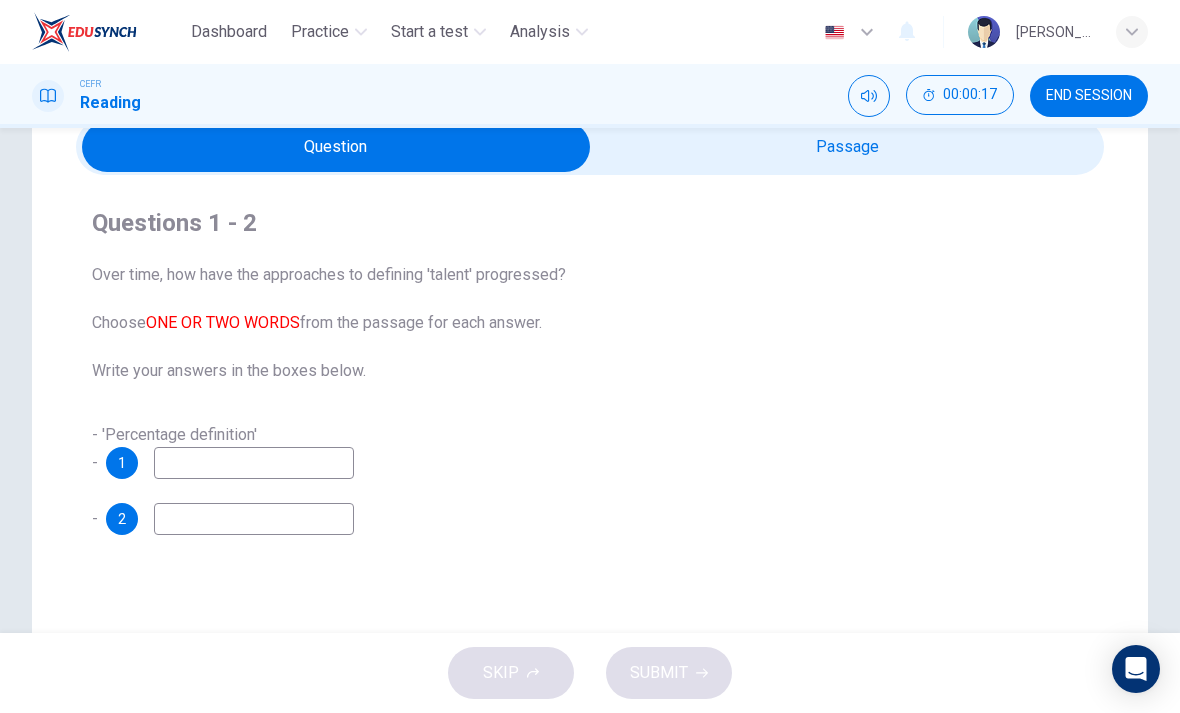 scroll, scrollTop: 96, scrollLeft: 0, axis: vertical 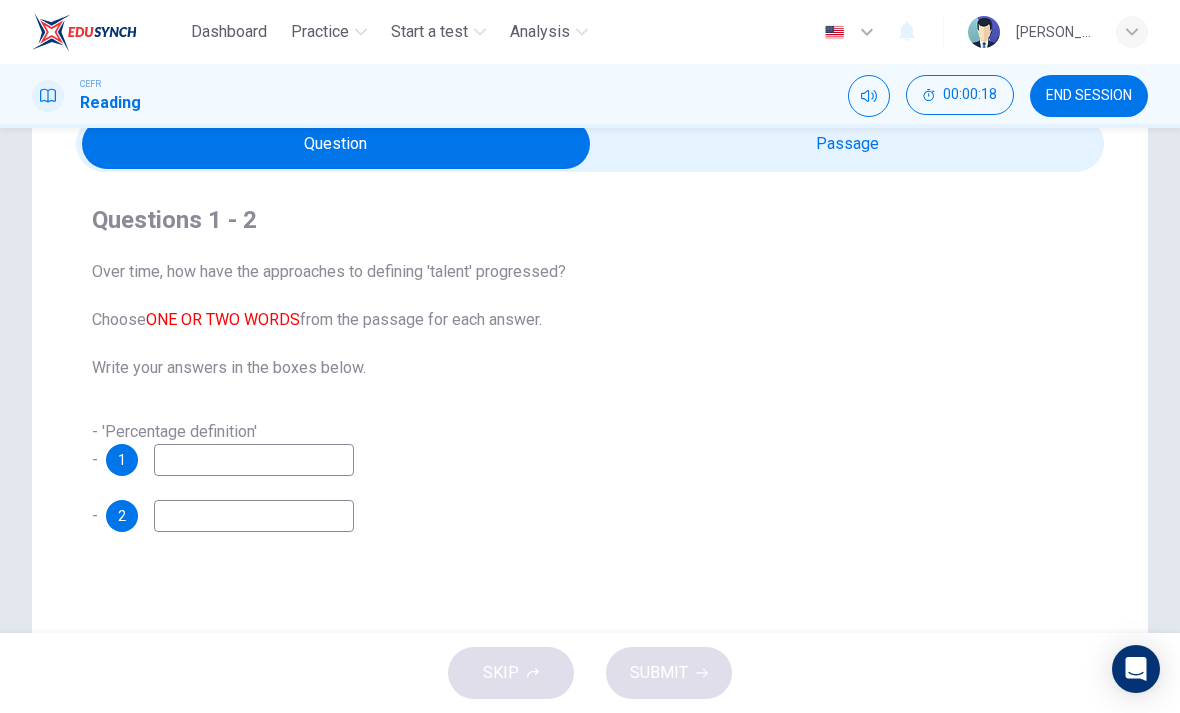 click at bounding box center [336, 144] 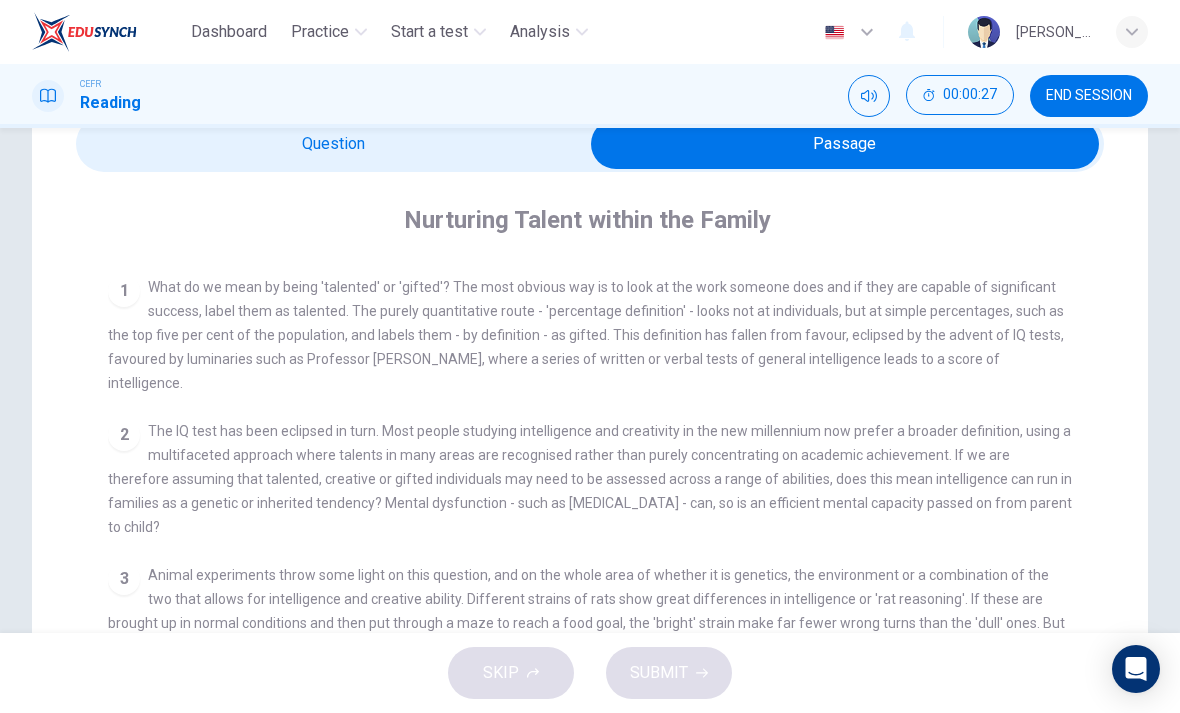 click at bounding box center [845, 144] 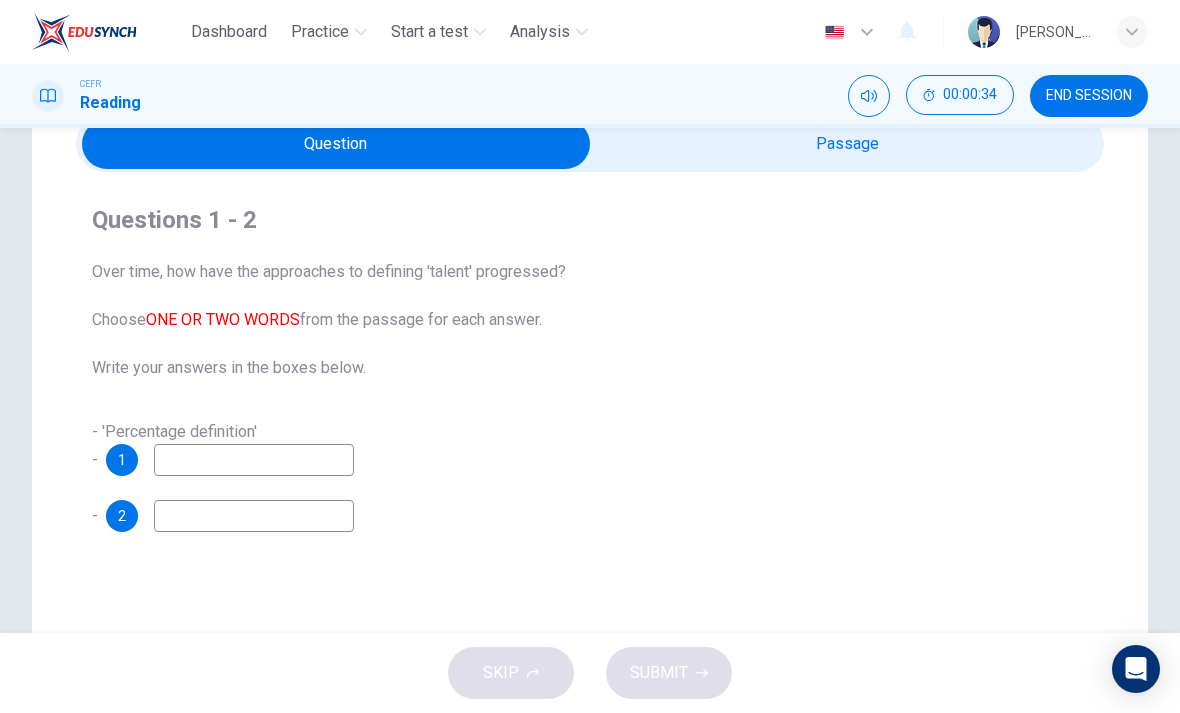 click at bounding box center (336, 144) 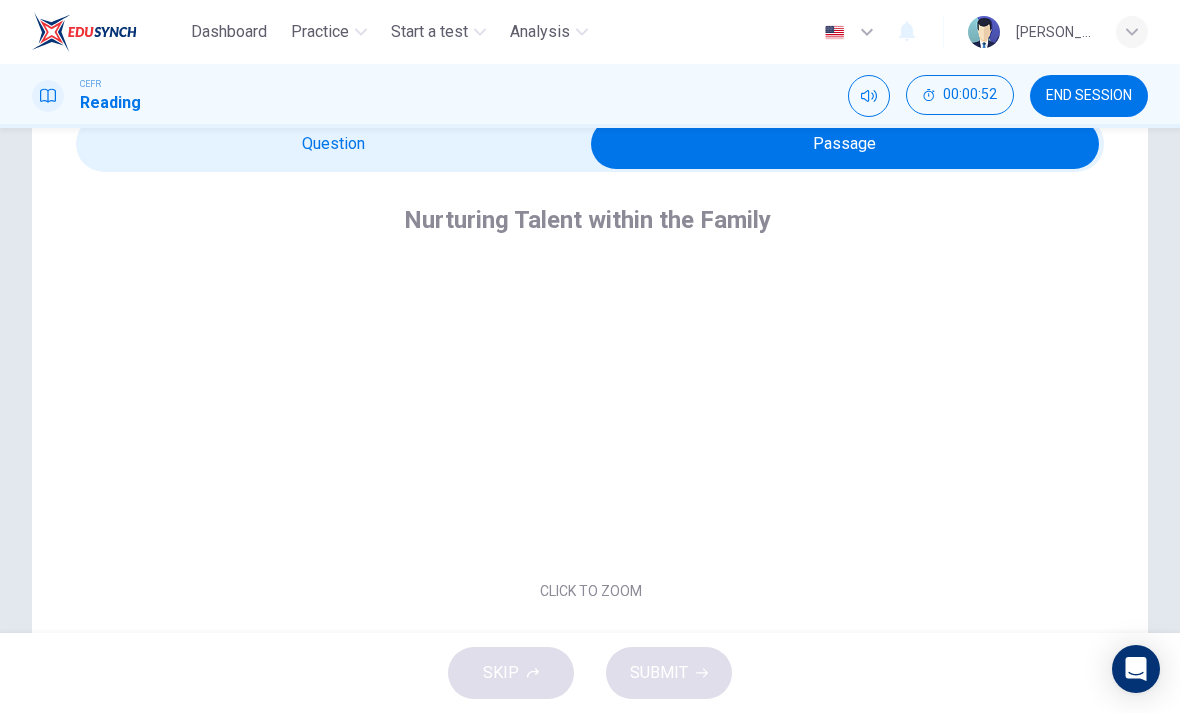 scroll, scrollTop: -2, scrollLeft: 0, axis: vertical 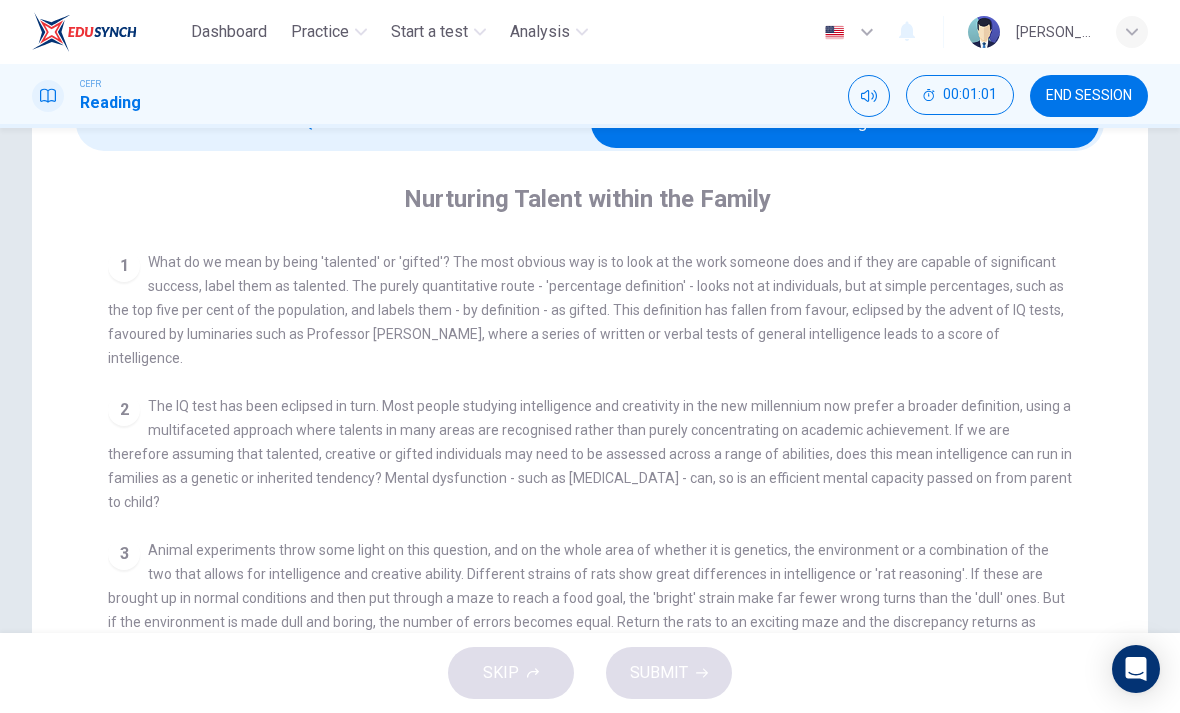 click at bounding box center (845, 123) 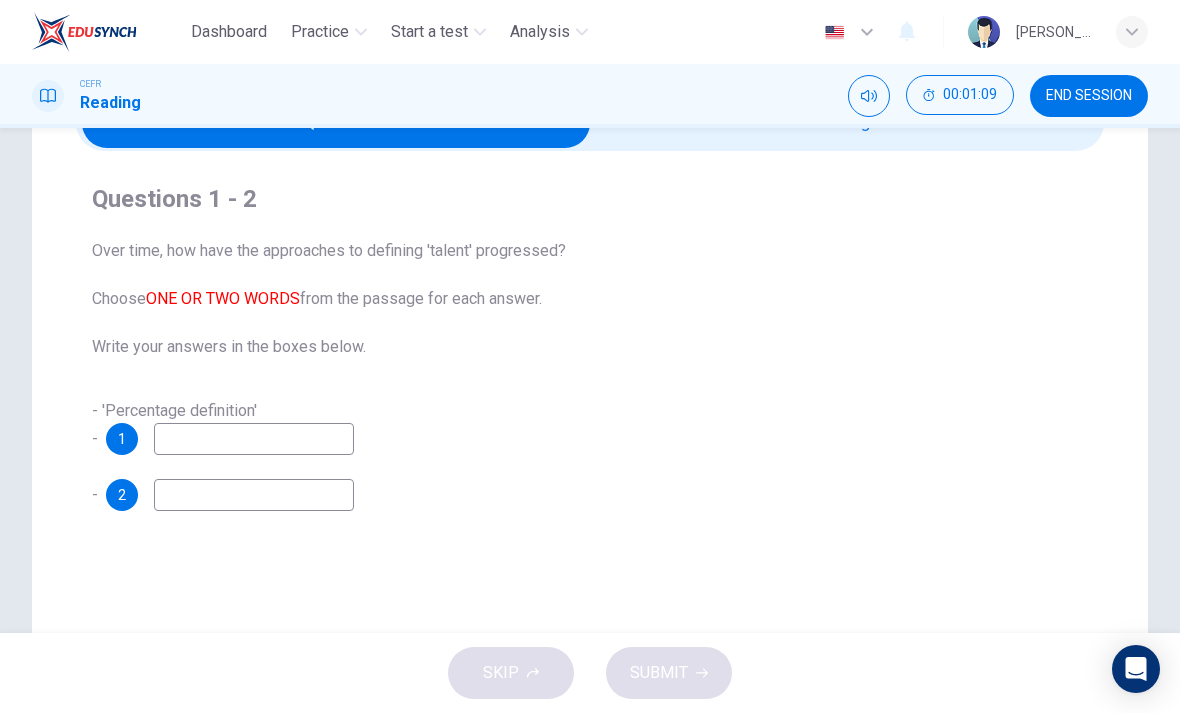 scroll, scrollTop: 96, scrollLeft: 0, axis: vertical 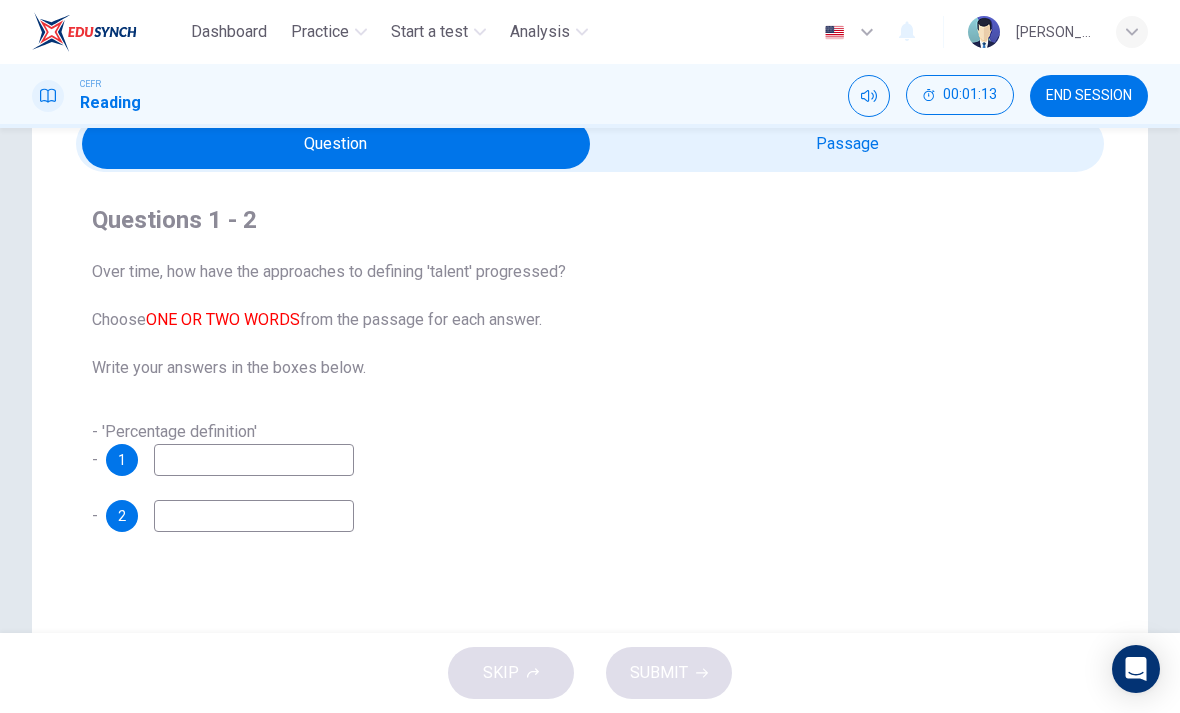click at bounding box center [336, 144] 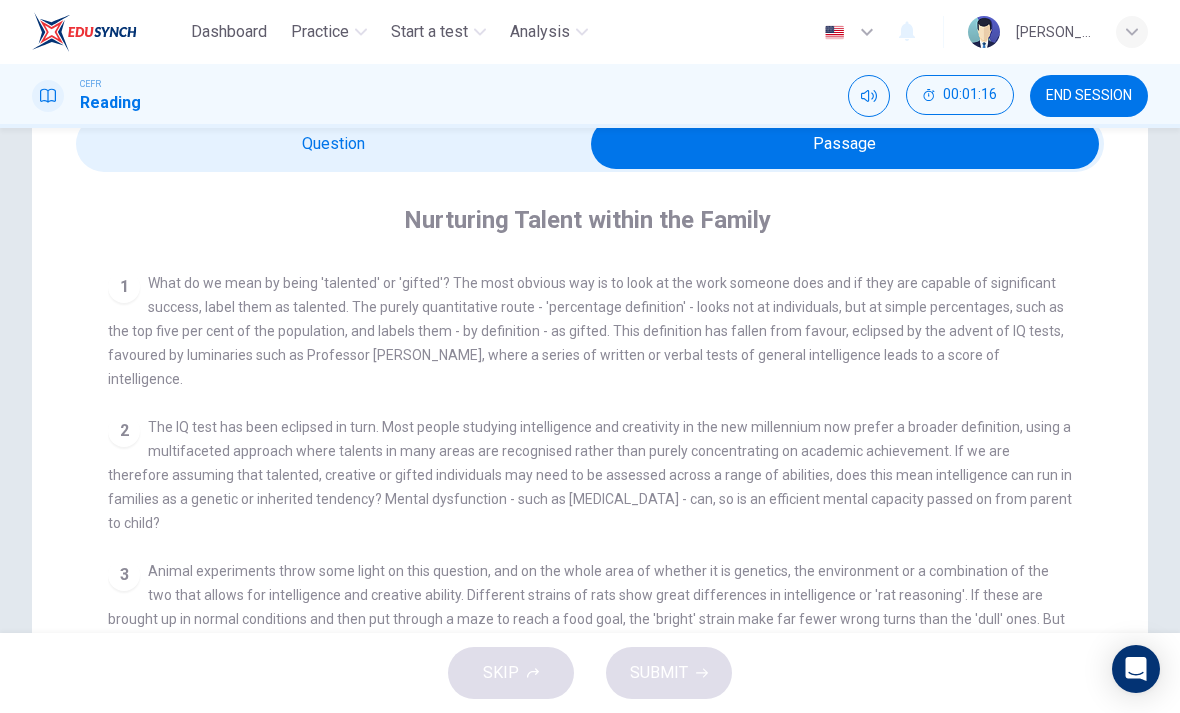 click at bounding box center [845, 144] 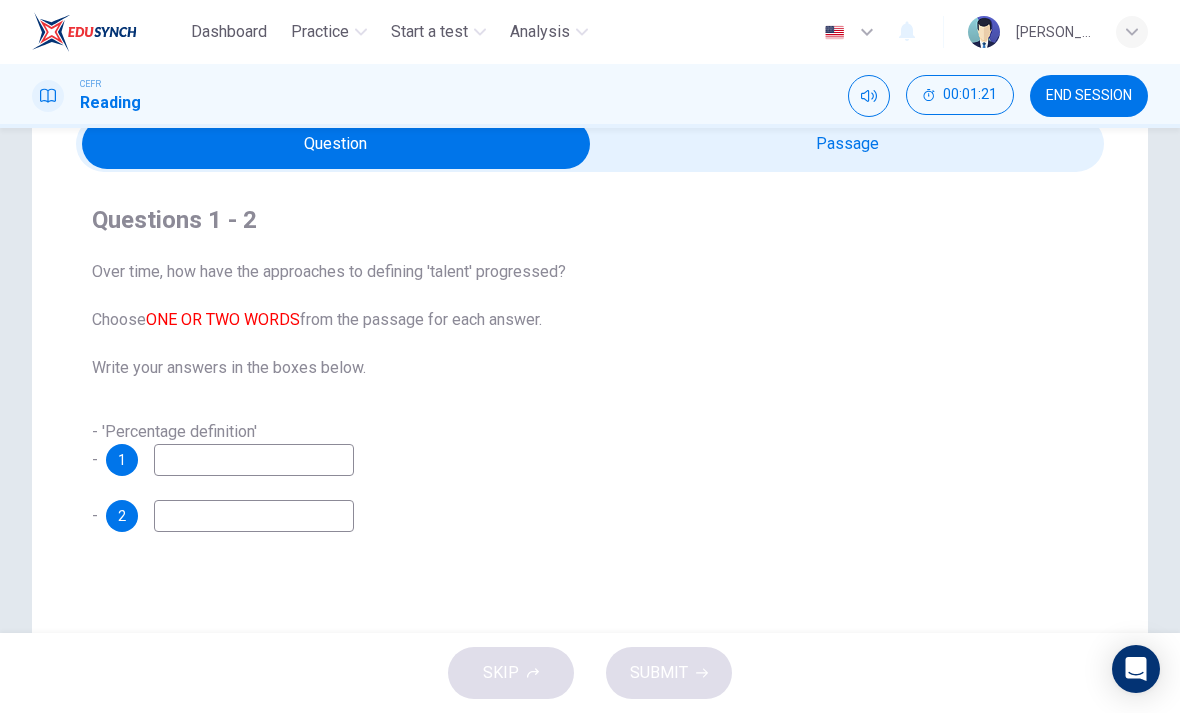 click at bounding box center [336, 144] 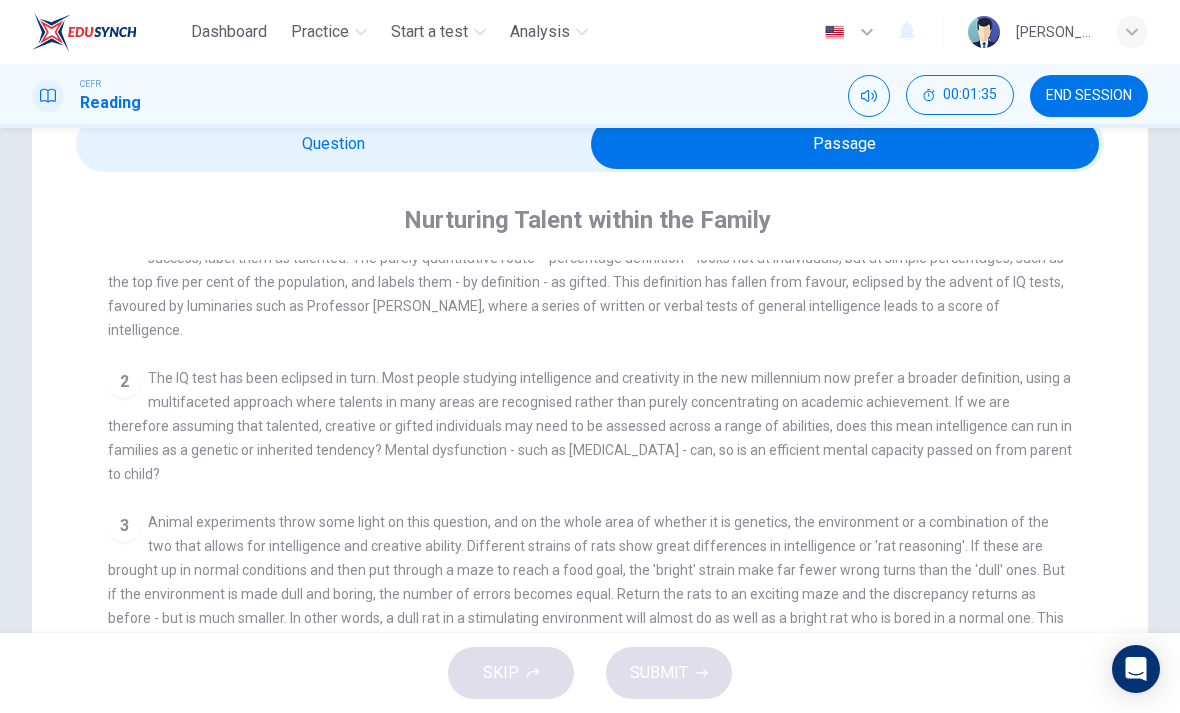 scroll, scrollTop: 425, scrollLeft: 0, axis: vertical 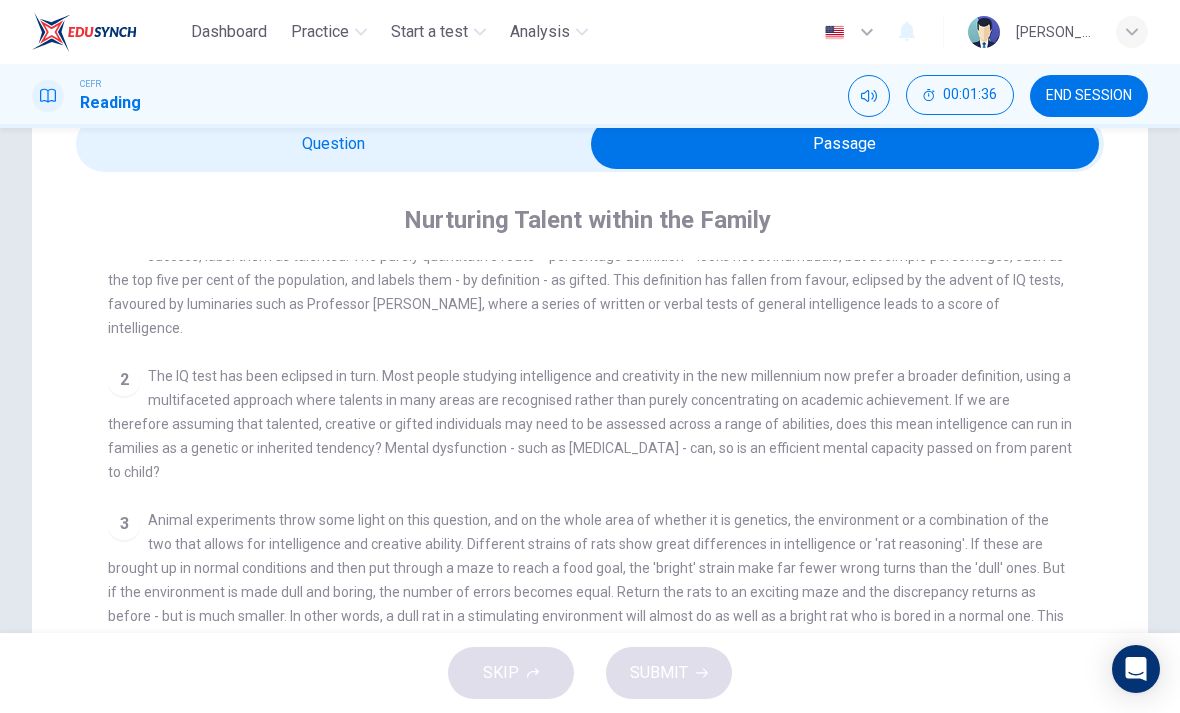 click at bounding box center [845, 144] 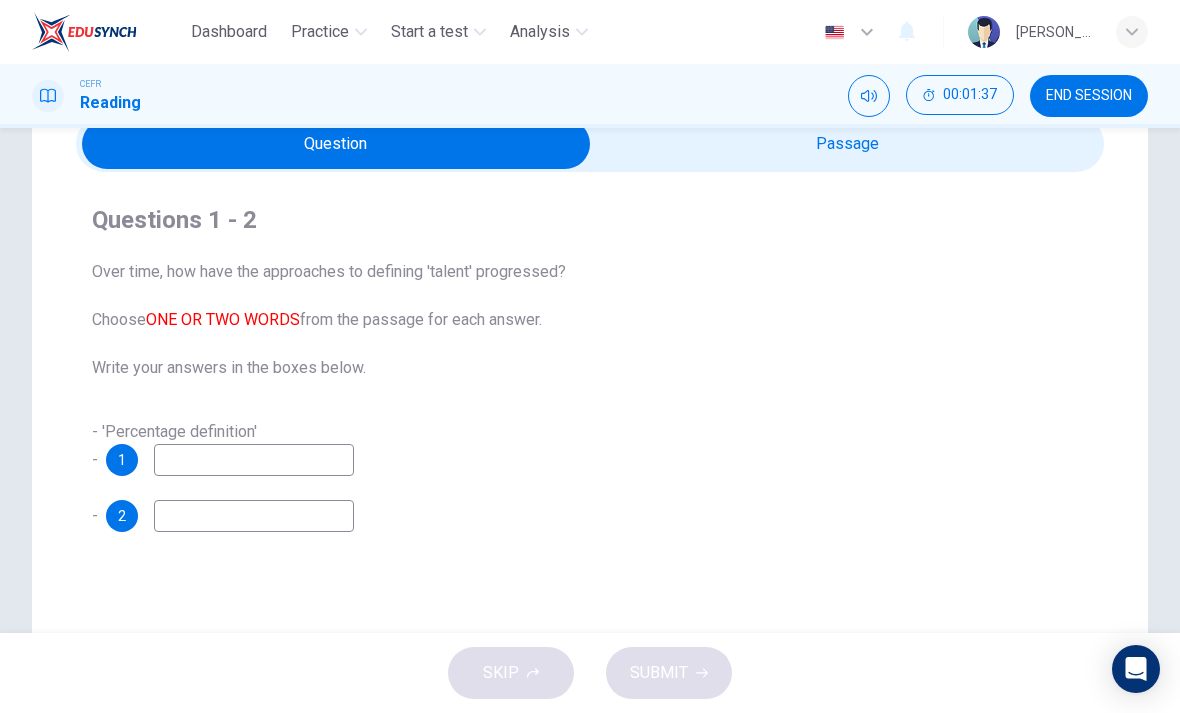 click at bounding box center (254, 460) 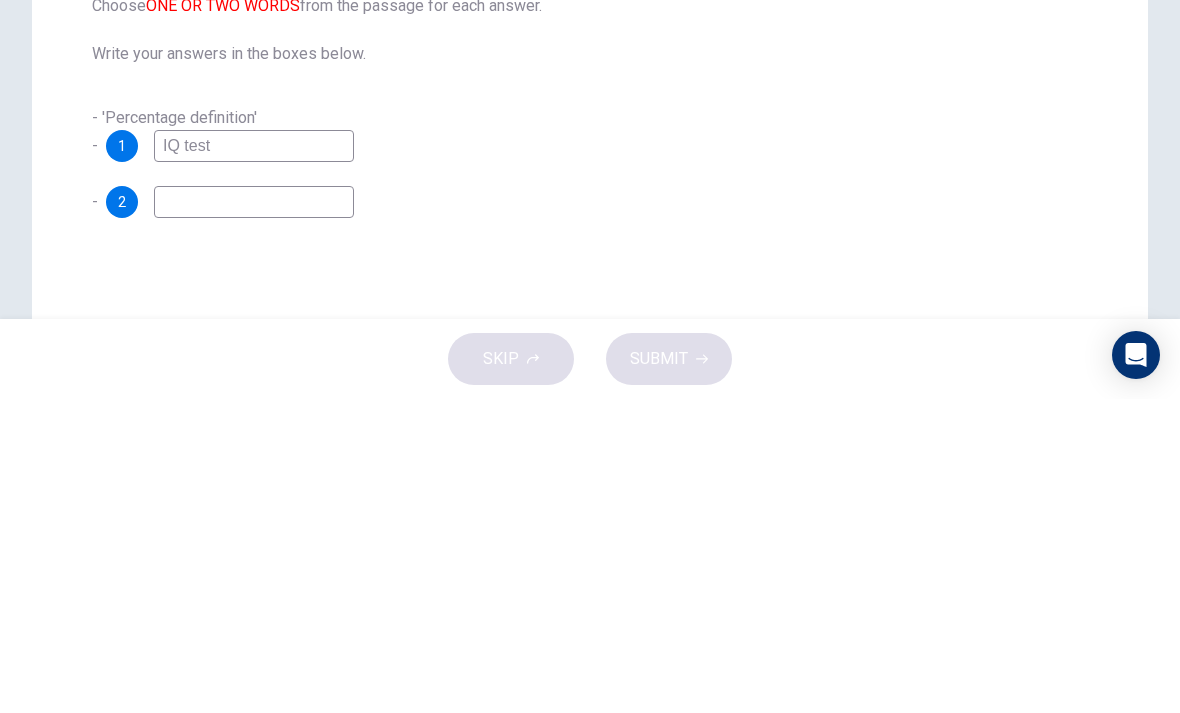 type on "IQ test" 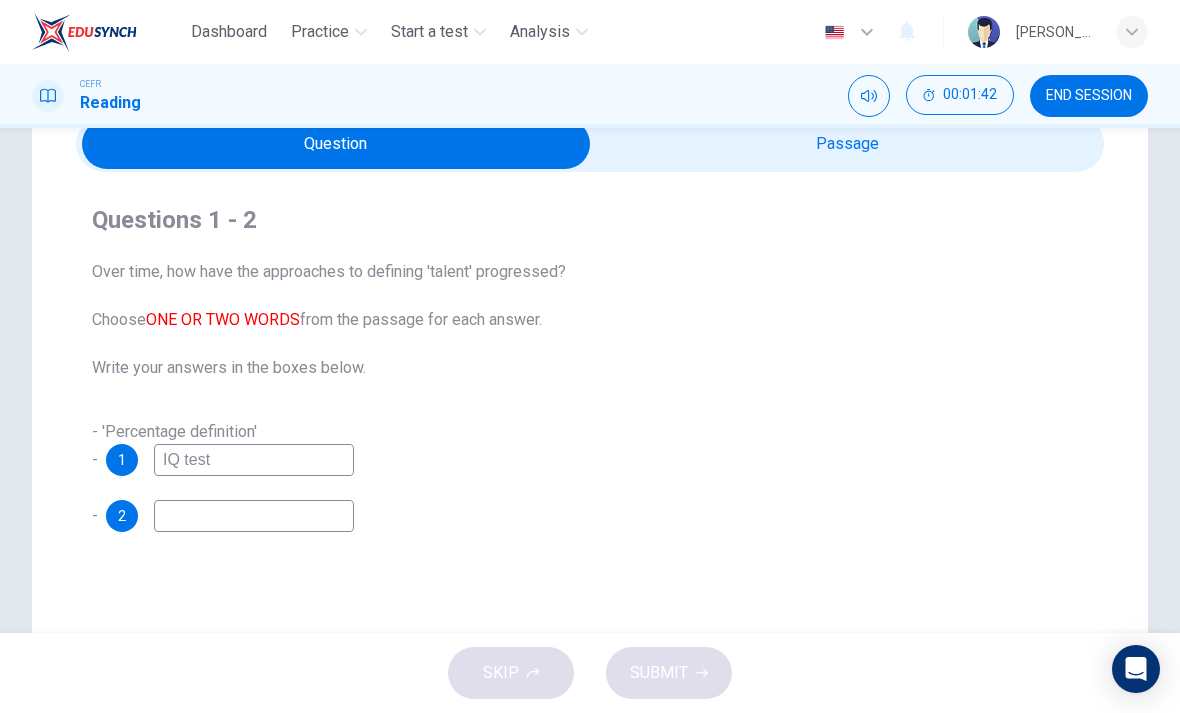 click at bounding box center [336, 144] 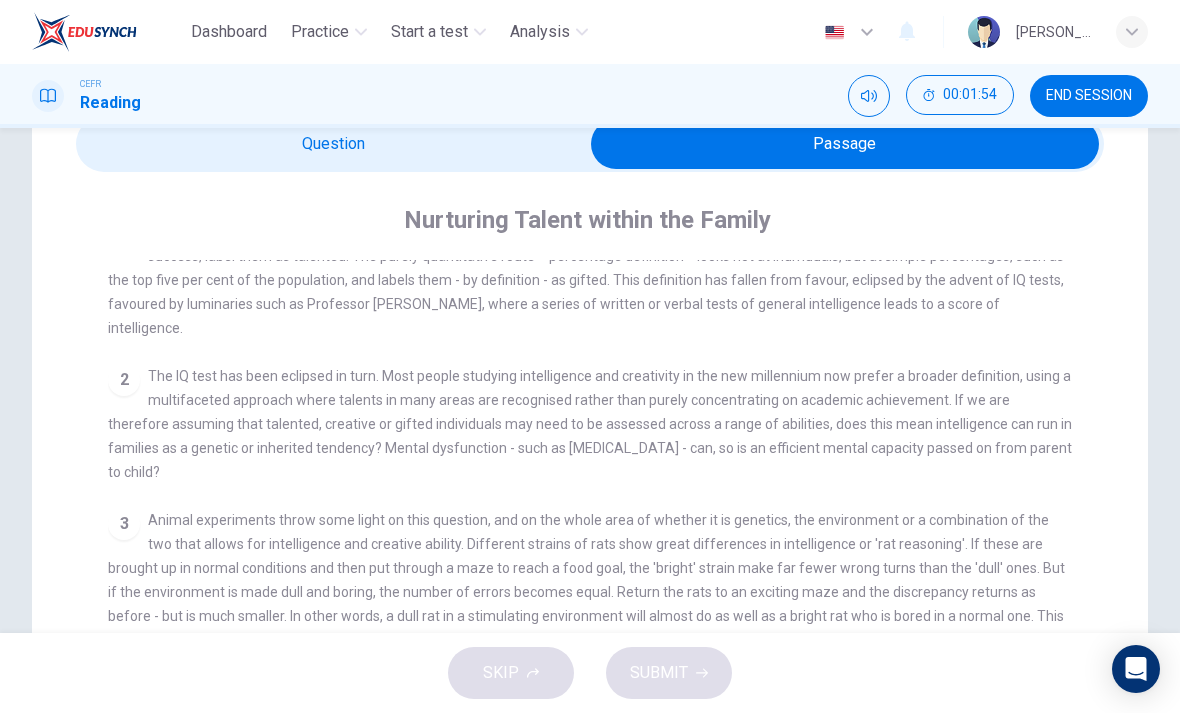click at bounding box center [845, 144] 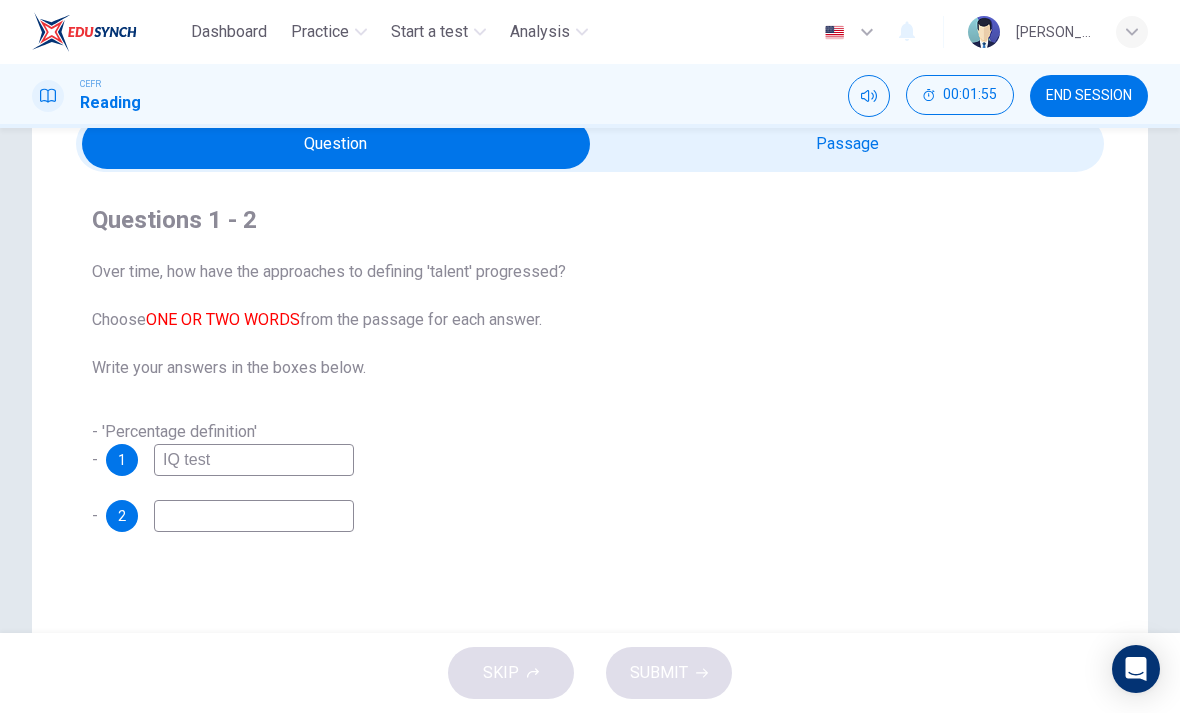 click on "IQ test" at bounding box center (254, 460) 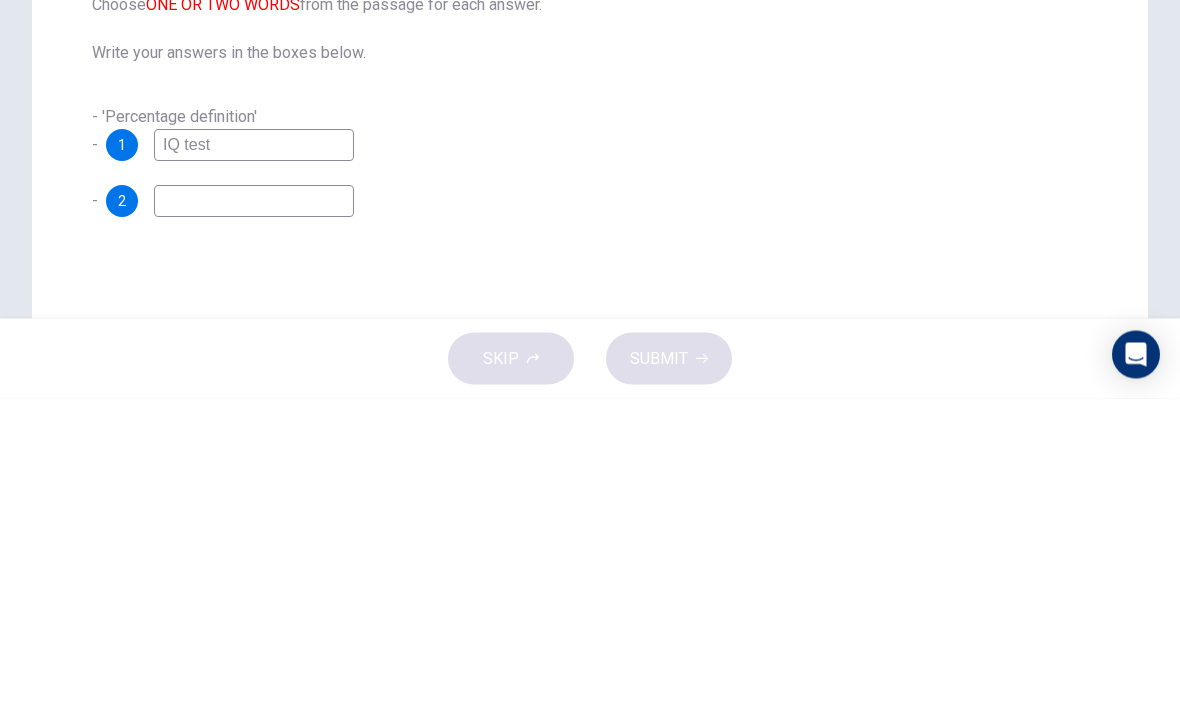click on "IQ test" at bounding box center [254, 460] 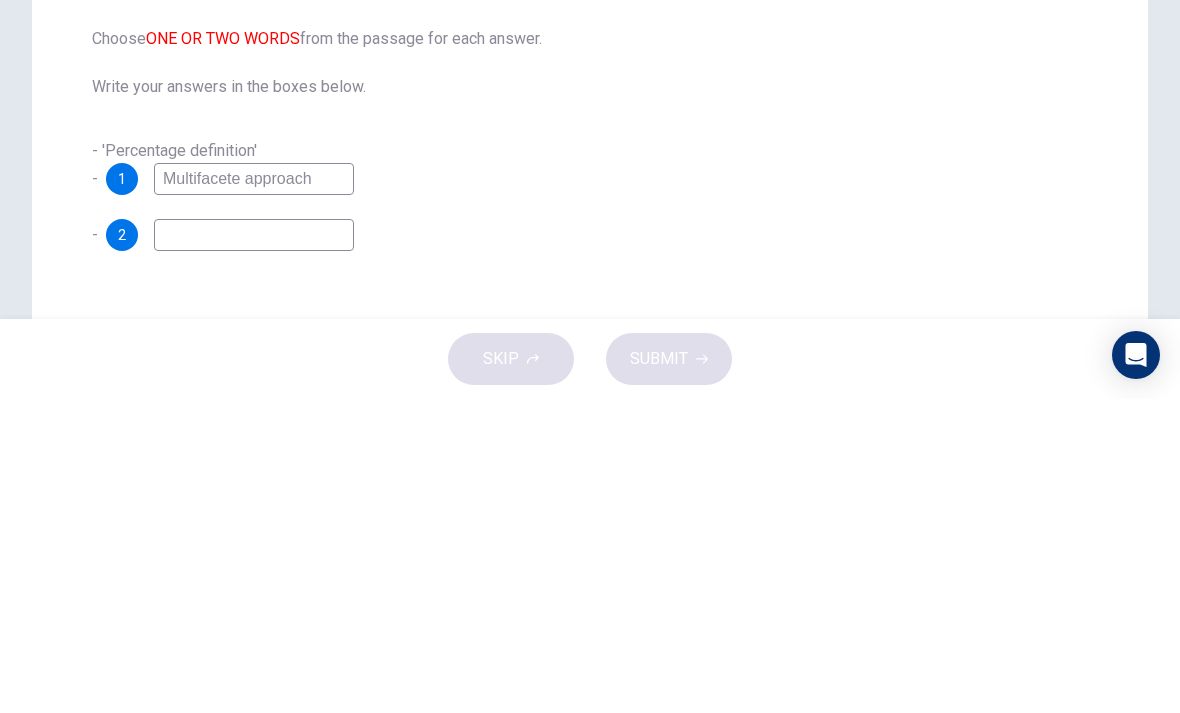 scroll, scrollTop: 60, scrollLeft: 0, axis: vertical 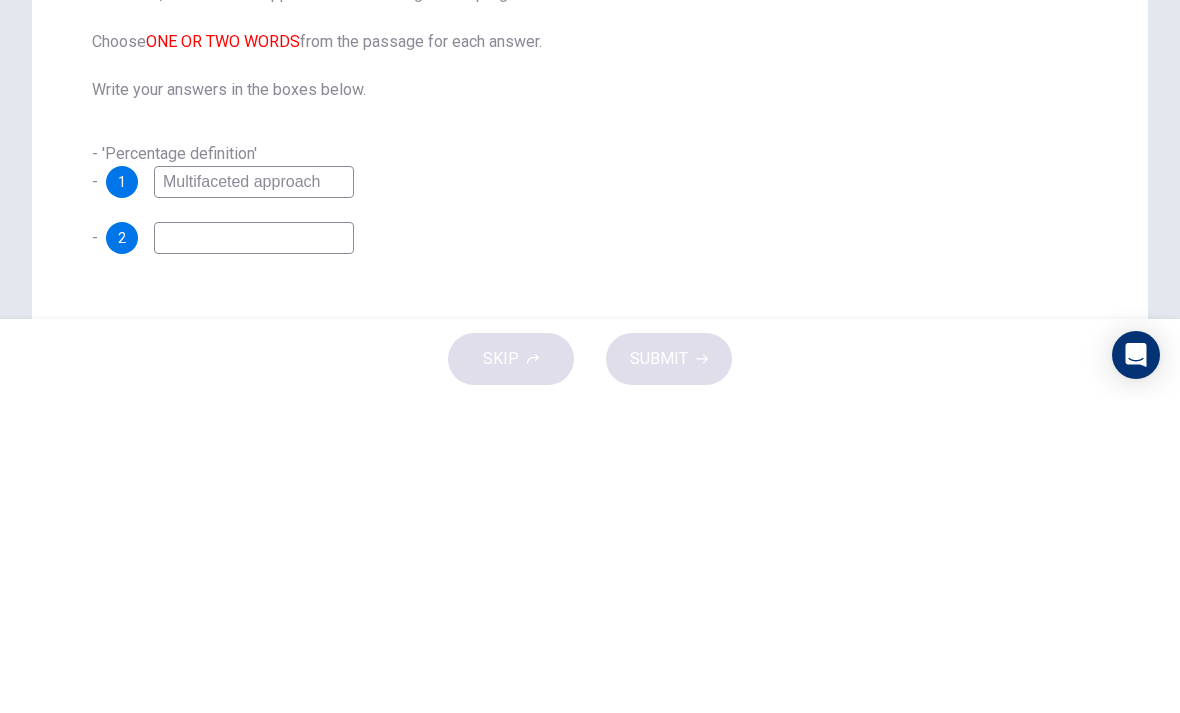 type on "Multifaceted approach" 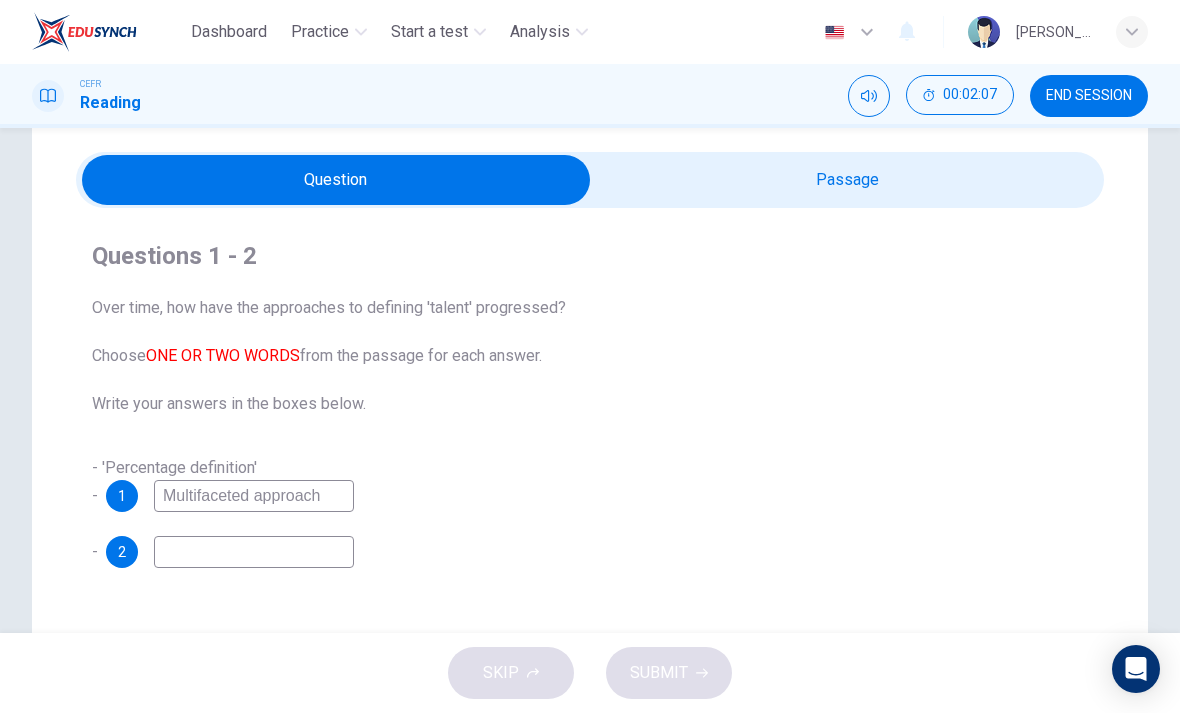 click at bounding box center (336, 180) 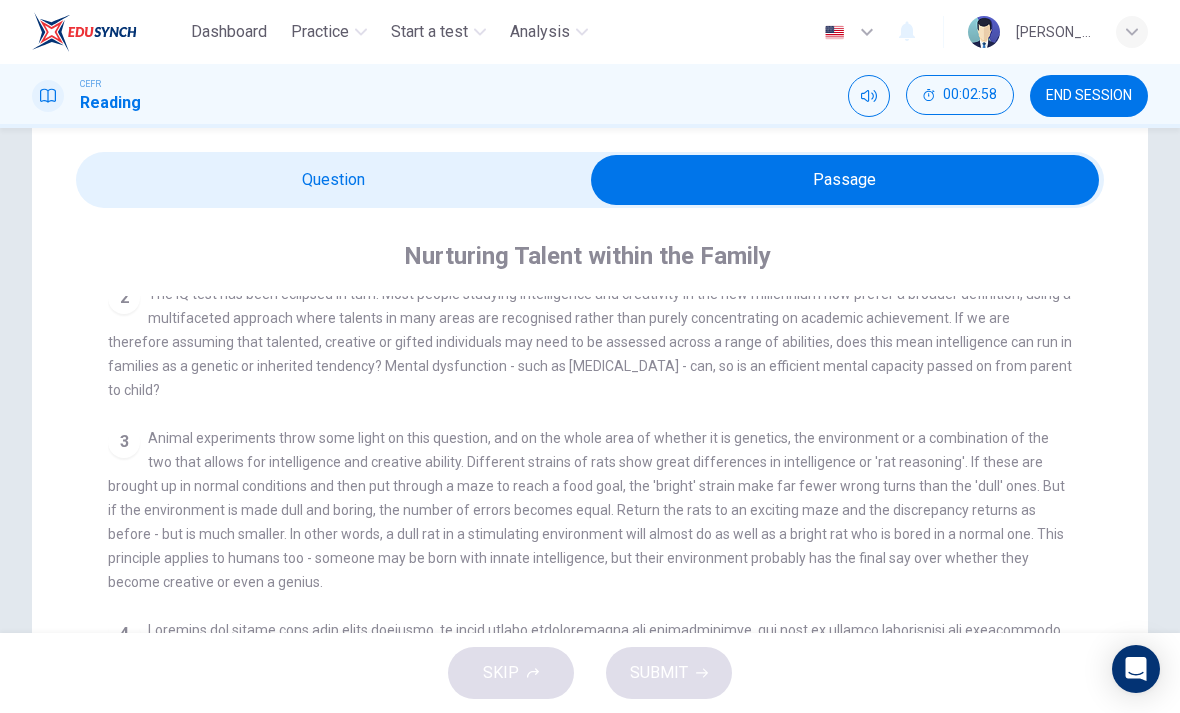 scroll, scrollTop: 545, scrollLeft: 0, axis: vertical 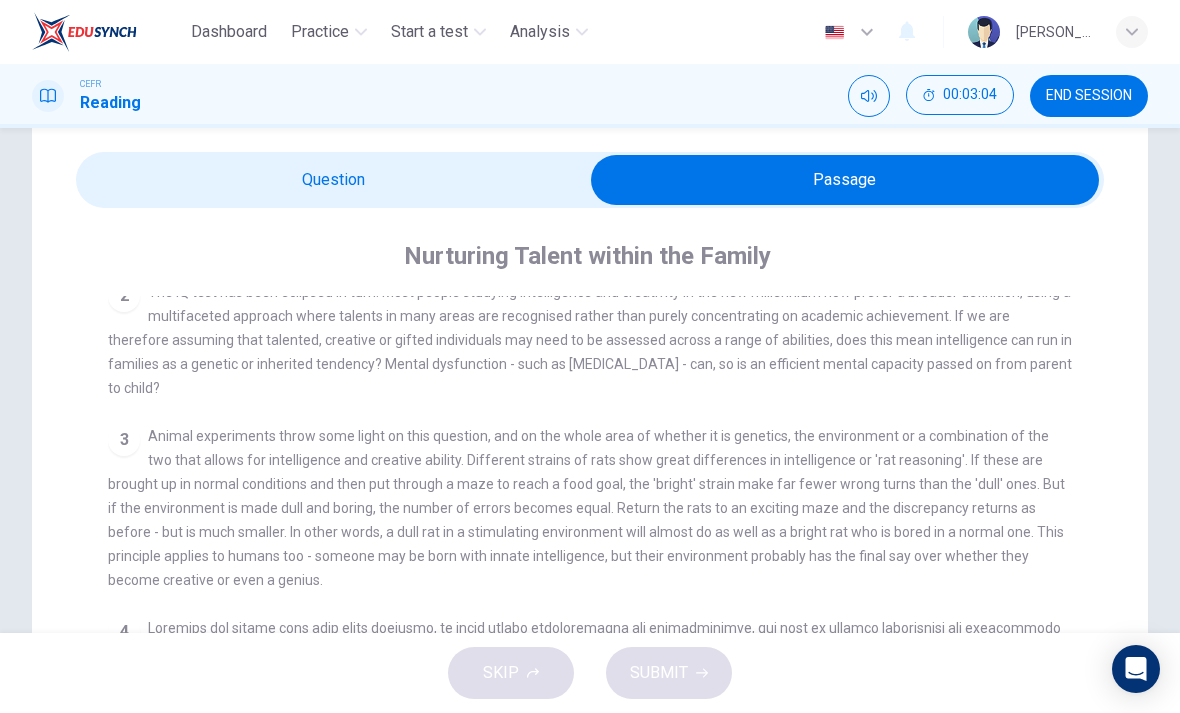 click at bounding box center [845, 180] 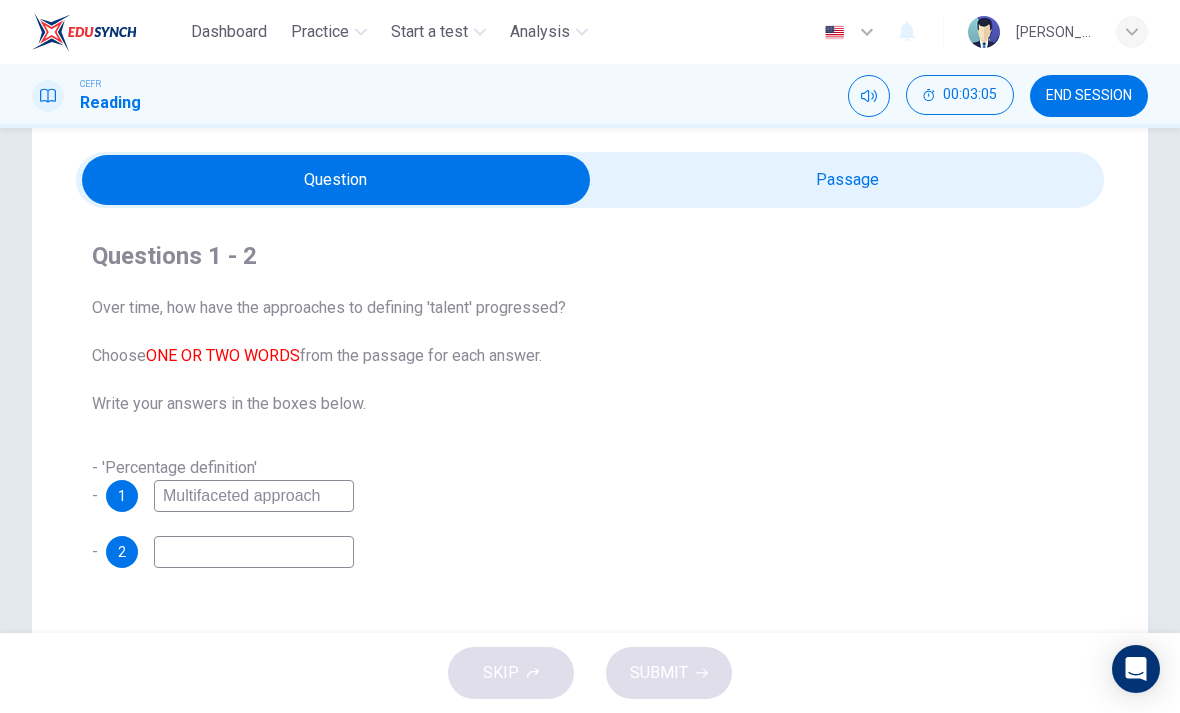 click at bounding box center (254, 552) 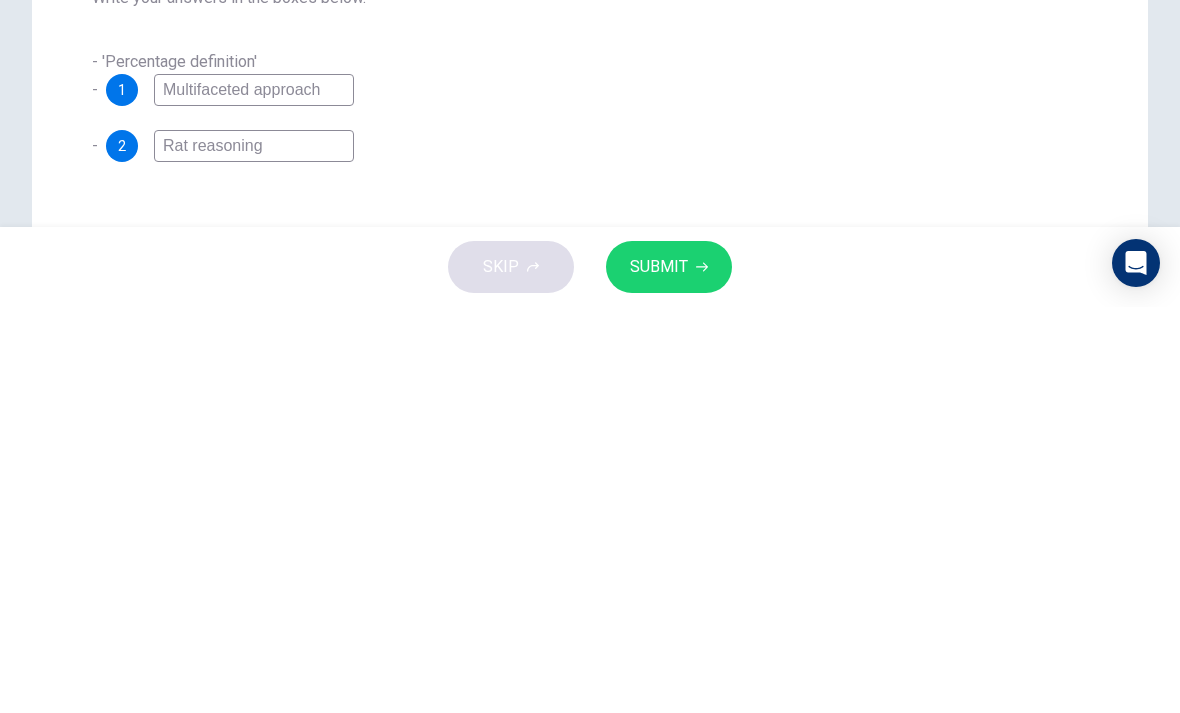 type on "Rat reasoning" 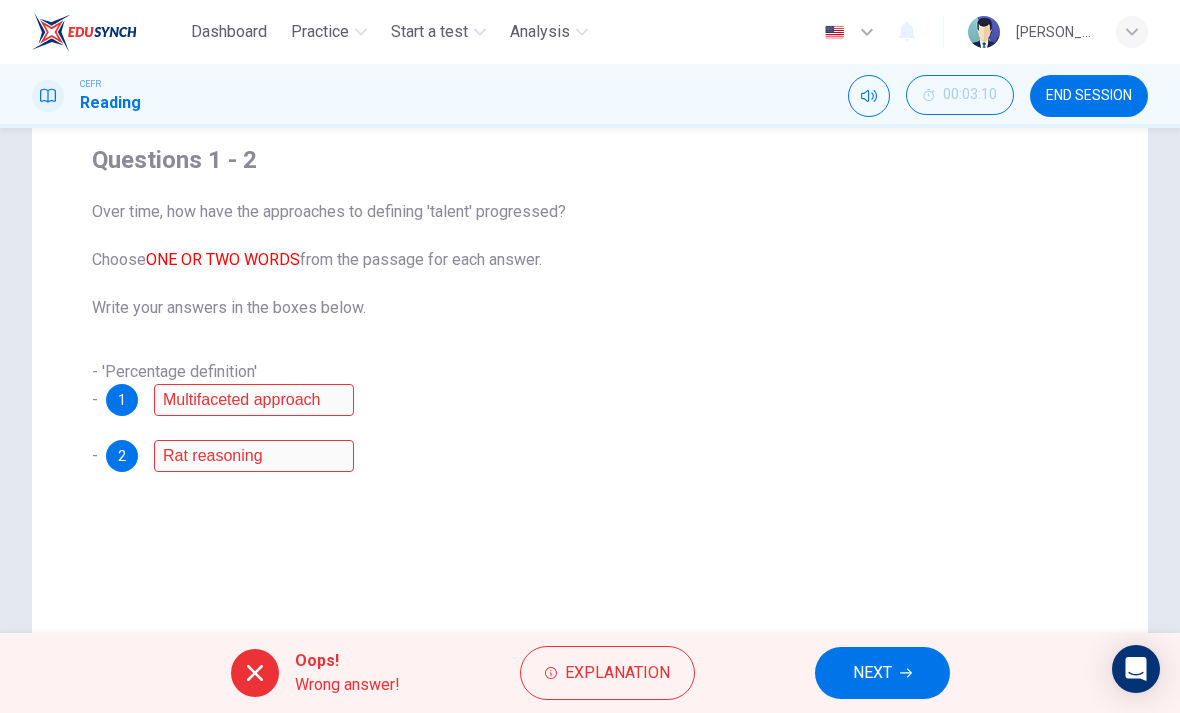 scroll, scrollTop: 162, scrollLeft: 0, axis: vertical 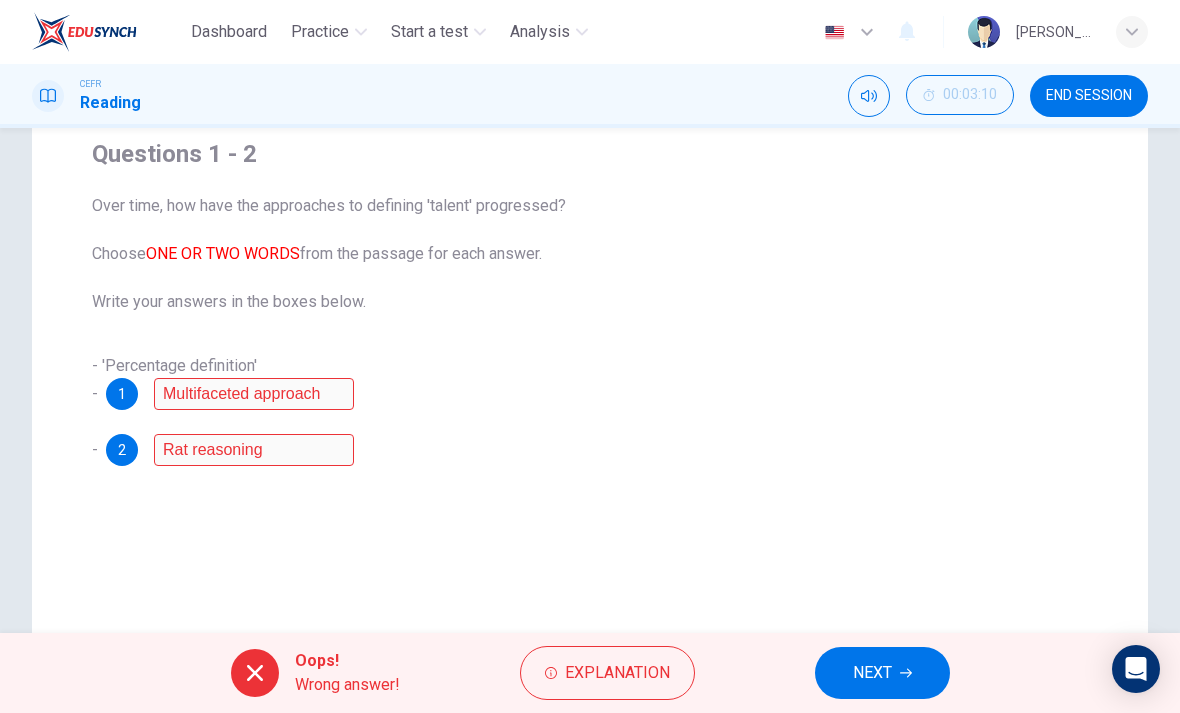 click on "Explanation" at bounding box center (617, 673) 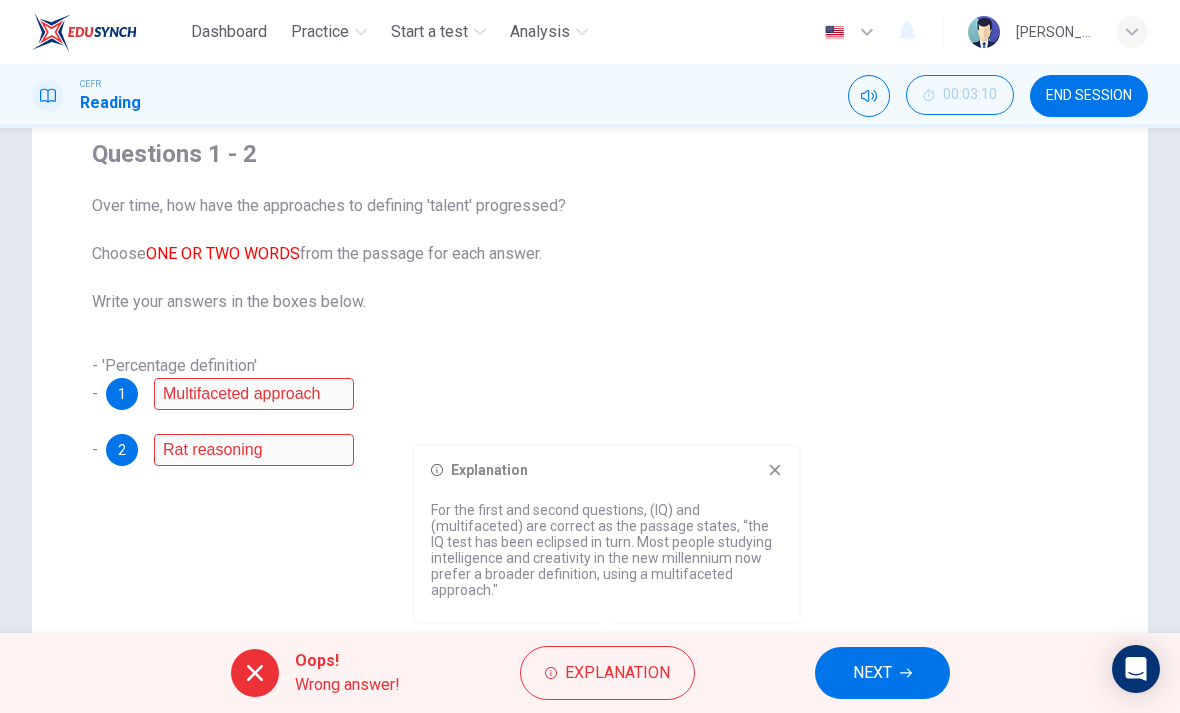 click 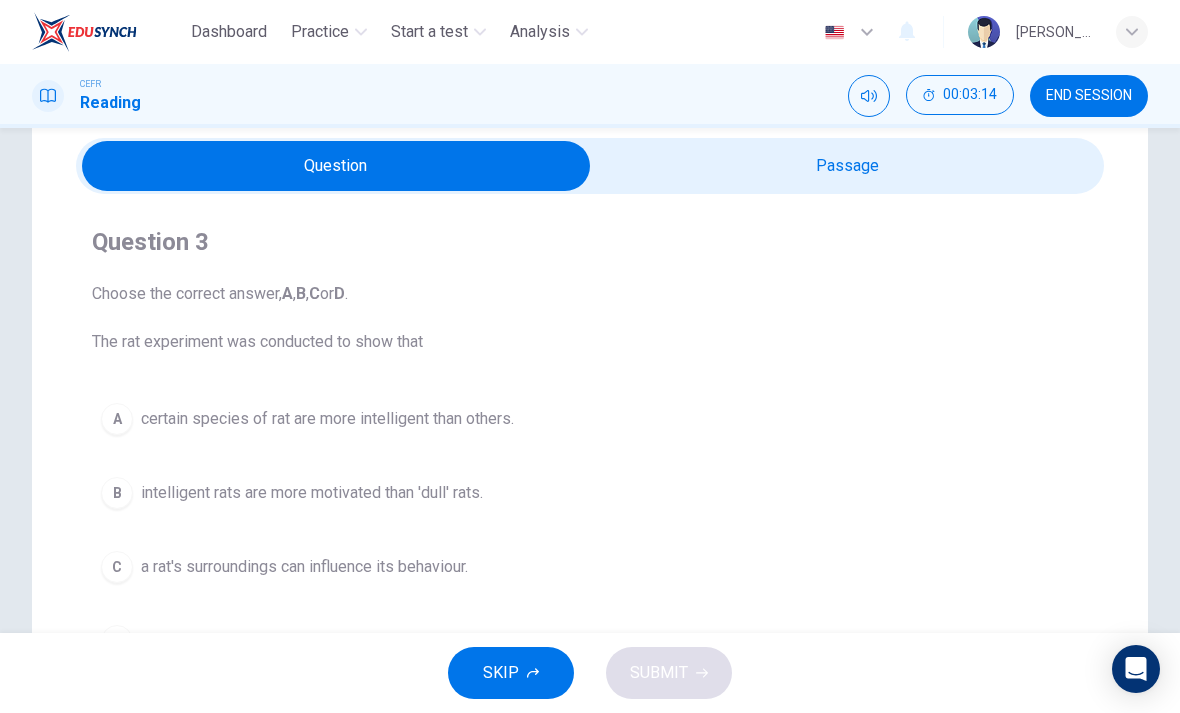 scroll, scrollTop: 50, scrollLeft: 0, axis: vertical 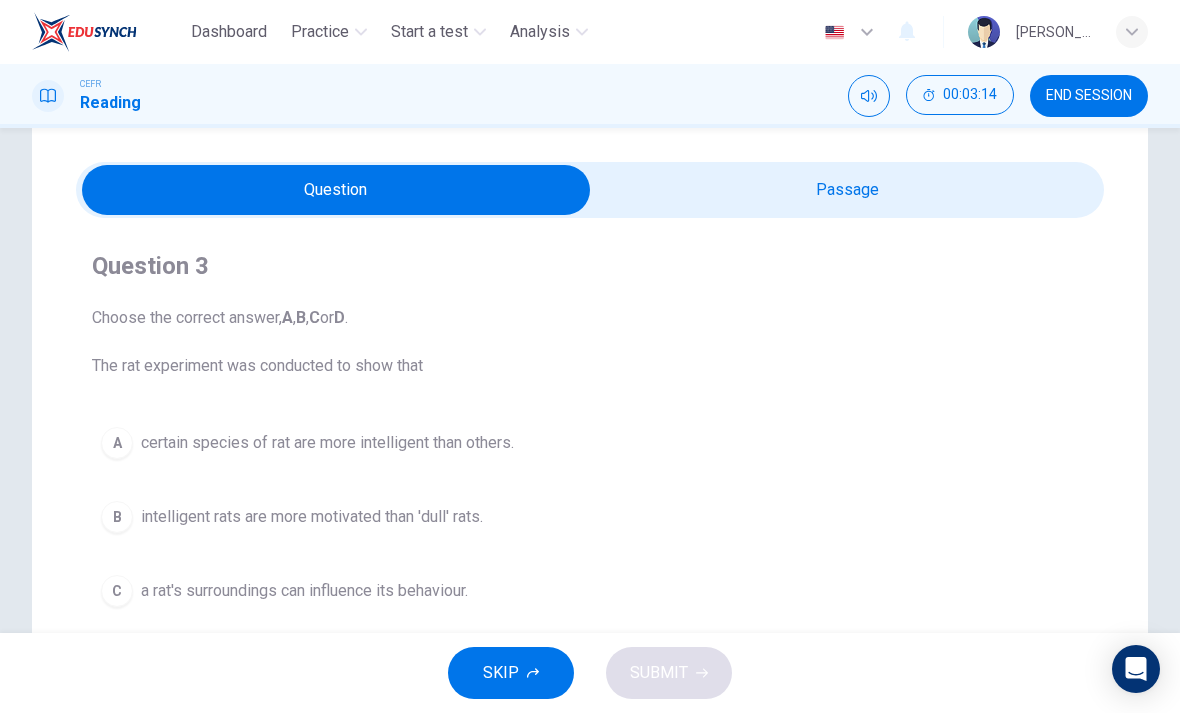 click at bounding box center (336, 190) 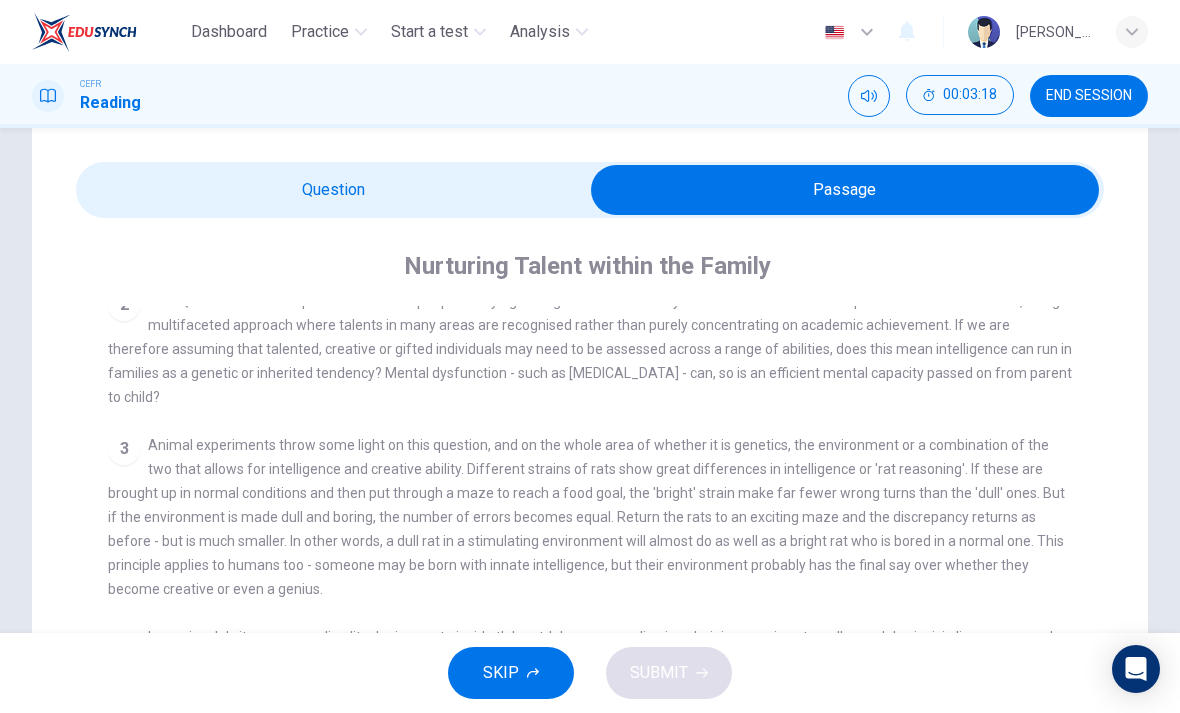 scroll, scrollTop: 567, scrollLeft: 0, axis: vertical 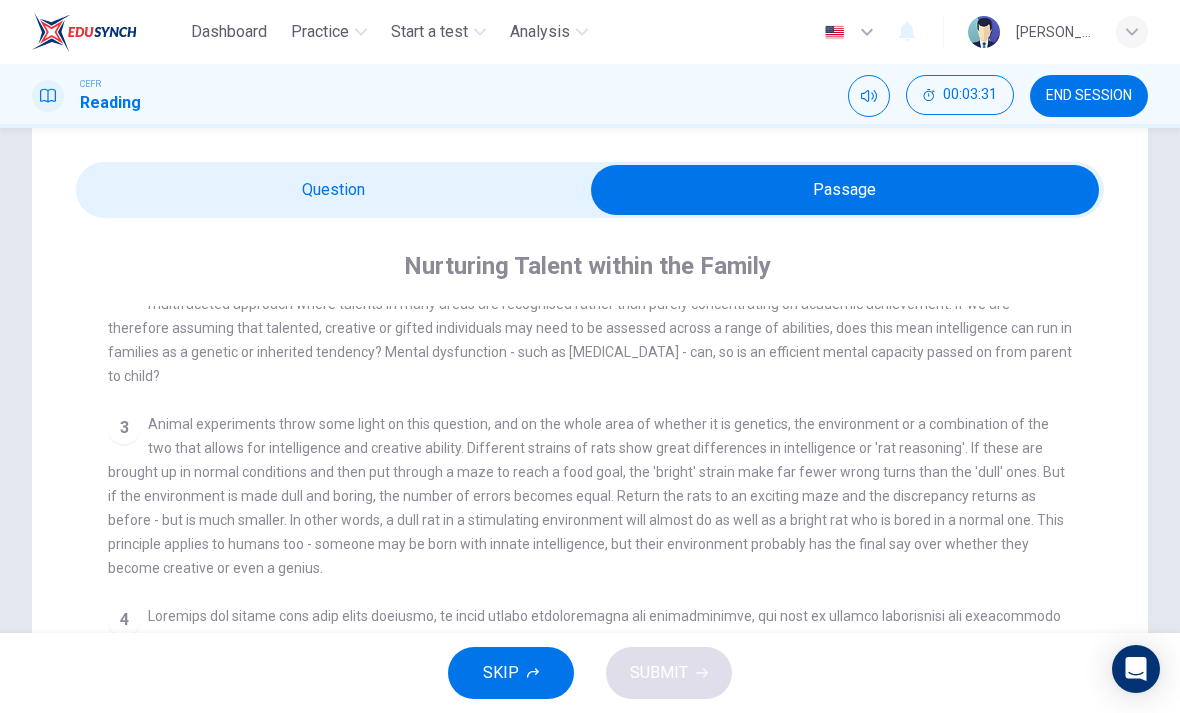 click at bounding box center (845, 190) 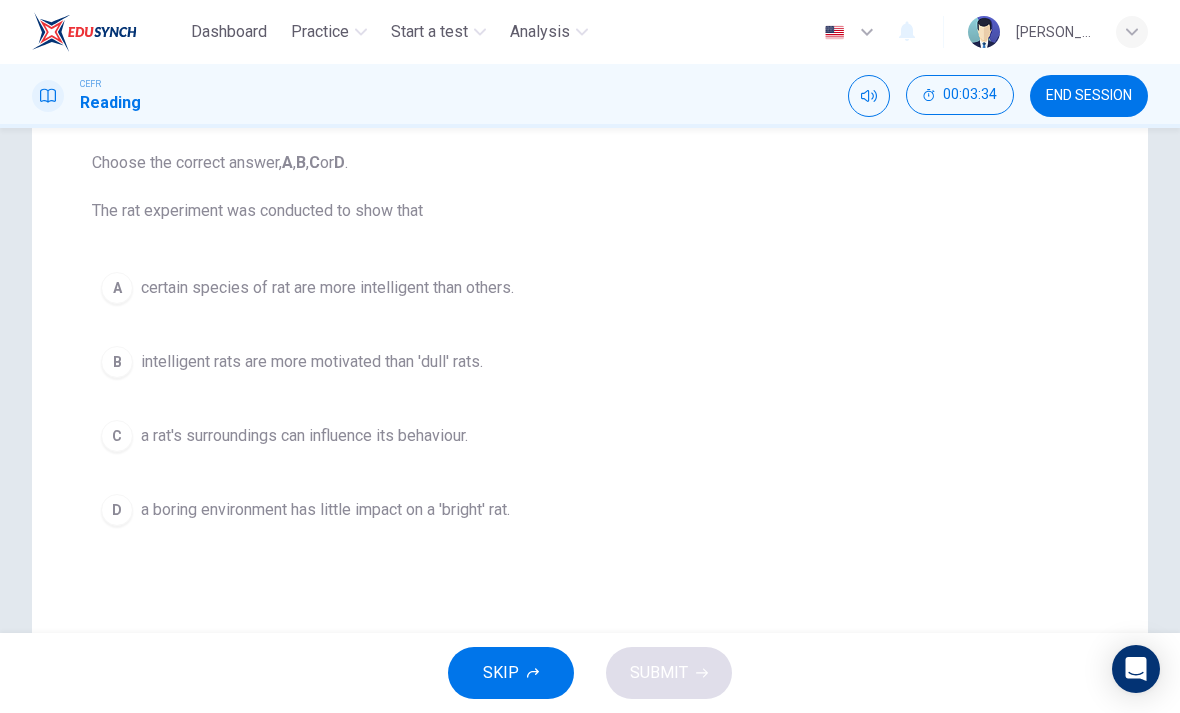 scroll, scrollTop: 206, scrollLeft: 0, axis: vertical 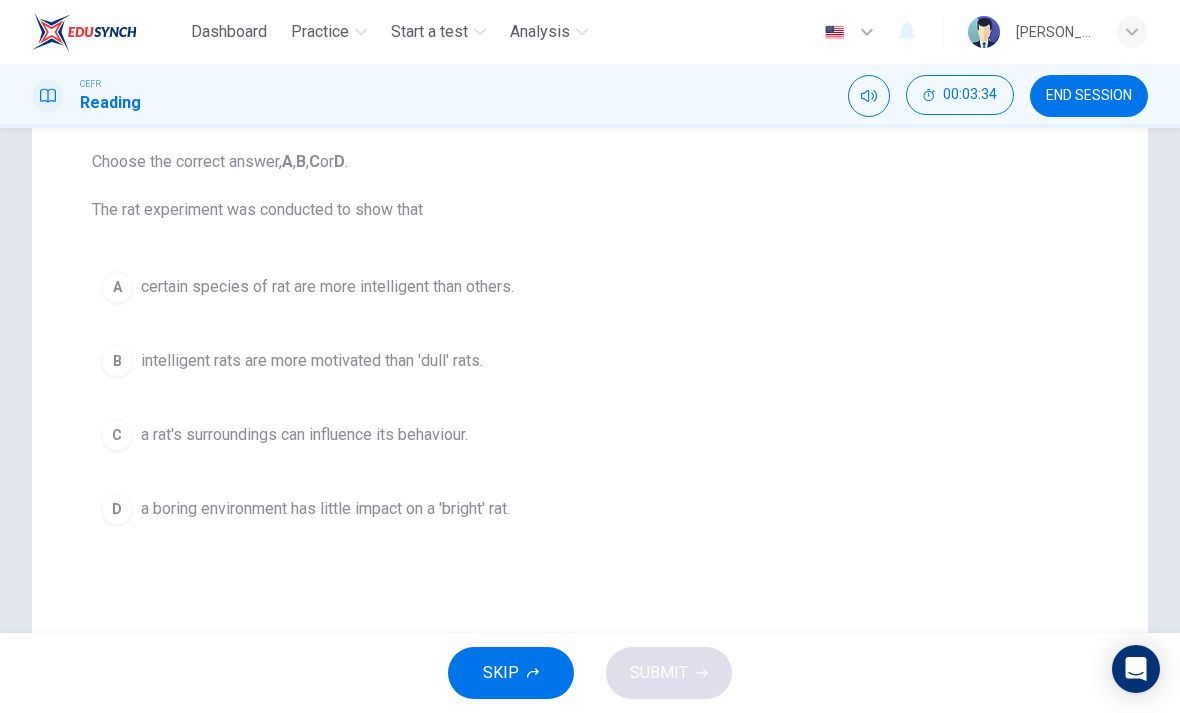 click on "C" at bounding box center [117, 435] 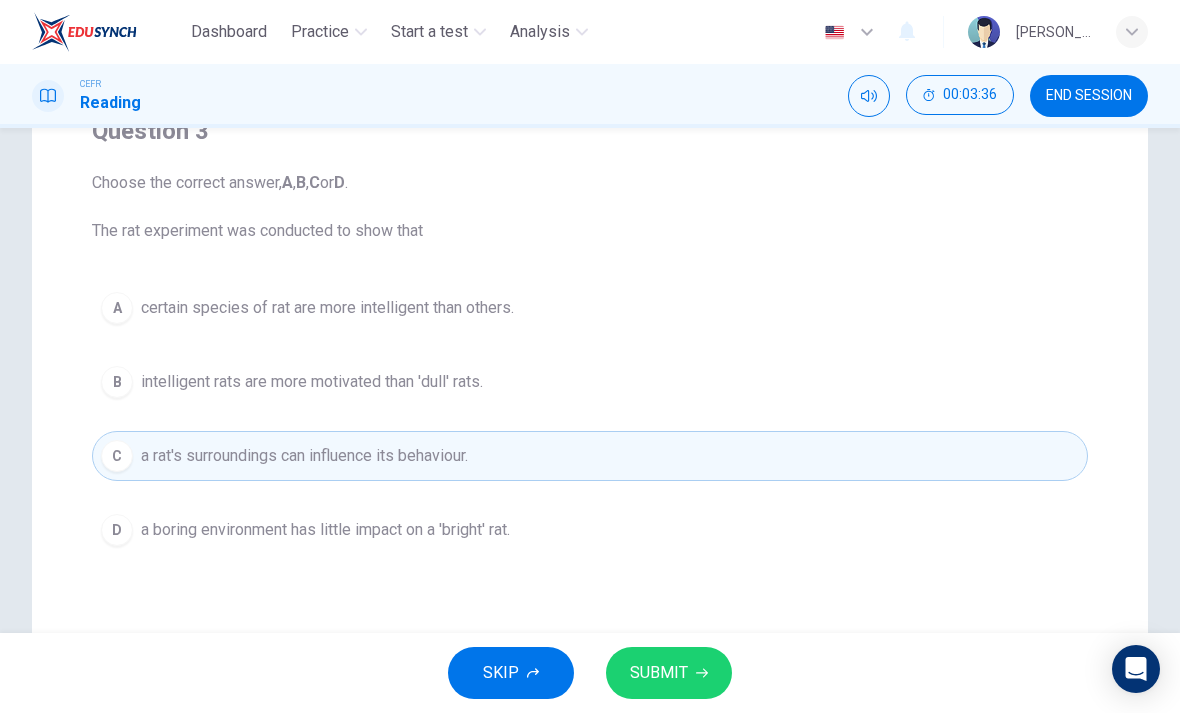 scroll, scrollTop: 182, scrollLeft: 0, axis: vertical 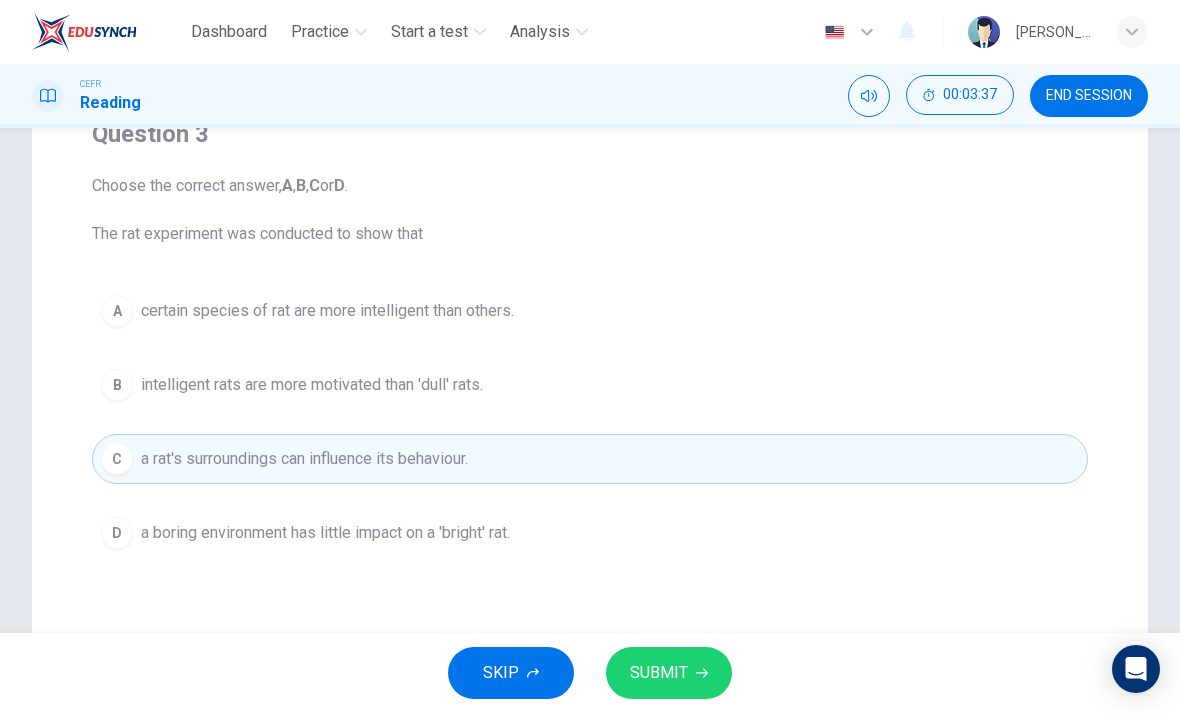 click on "SUBMIT" at bounding box center (669, 673) 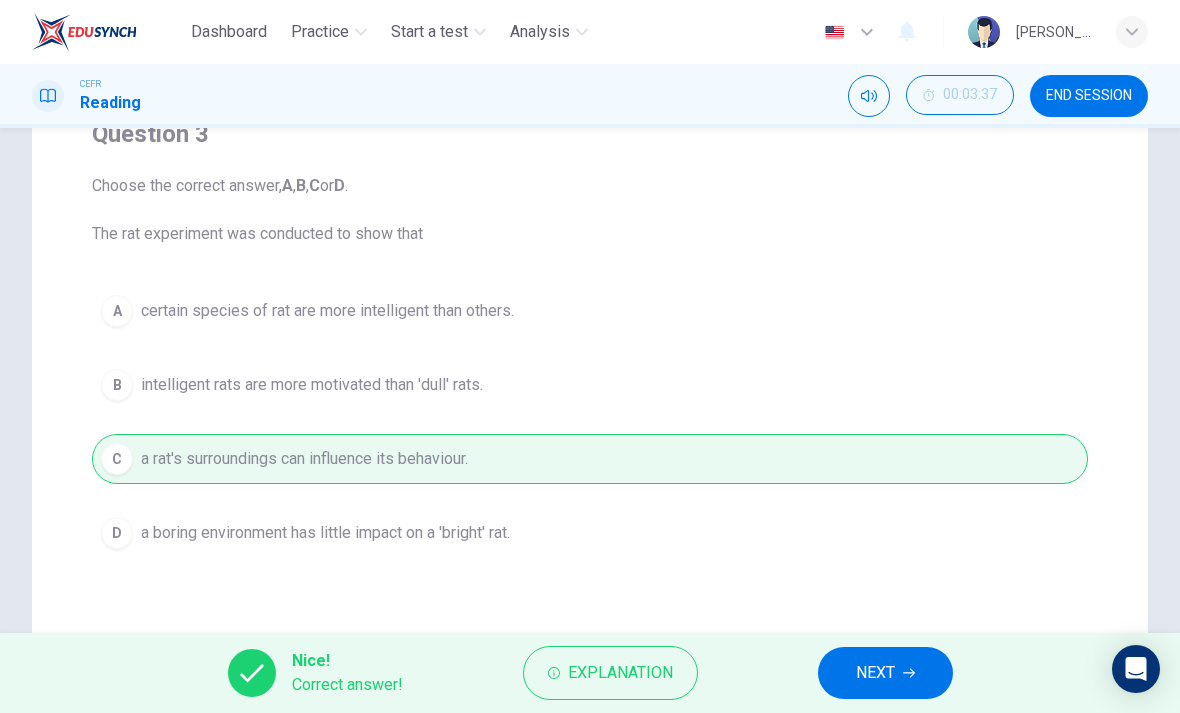click on "NEXT" at bounding box center [885, 673] 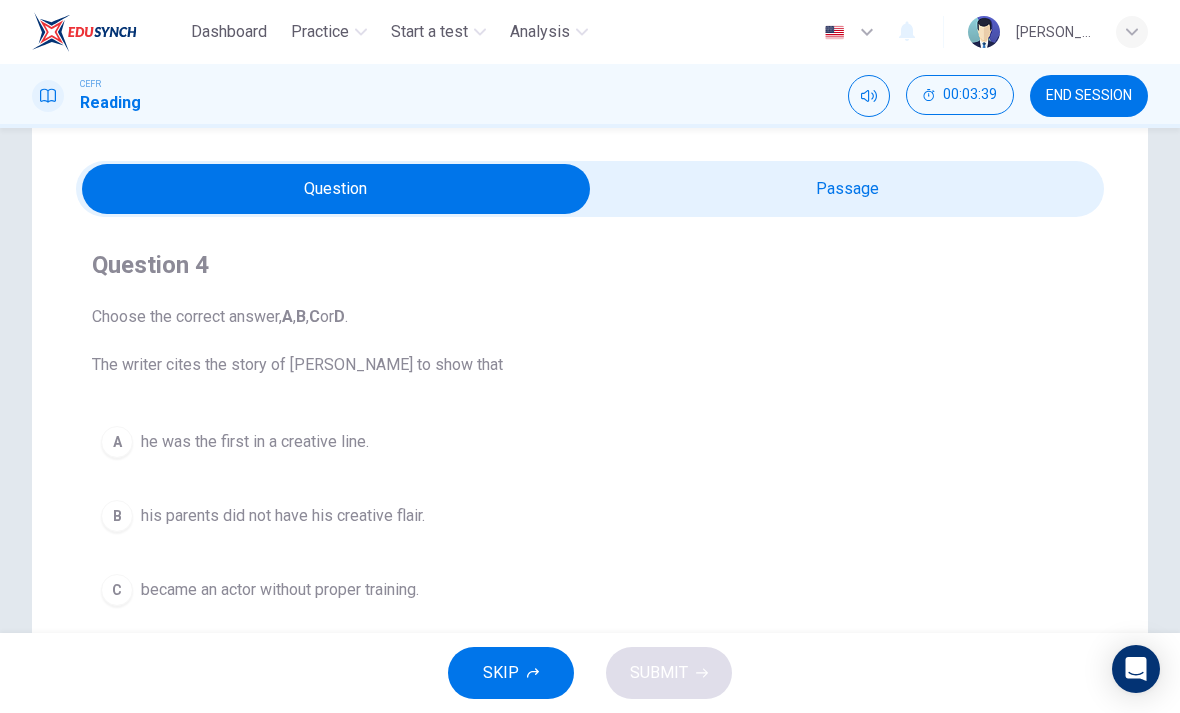 scroll, scrollTop: 48, scrollLeft: 0, axis: vertical 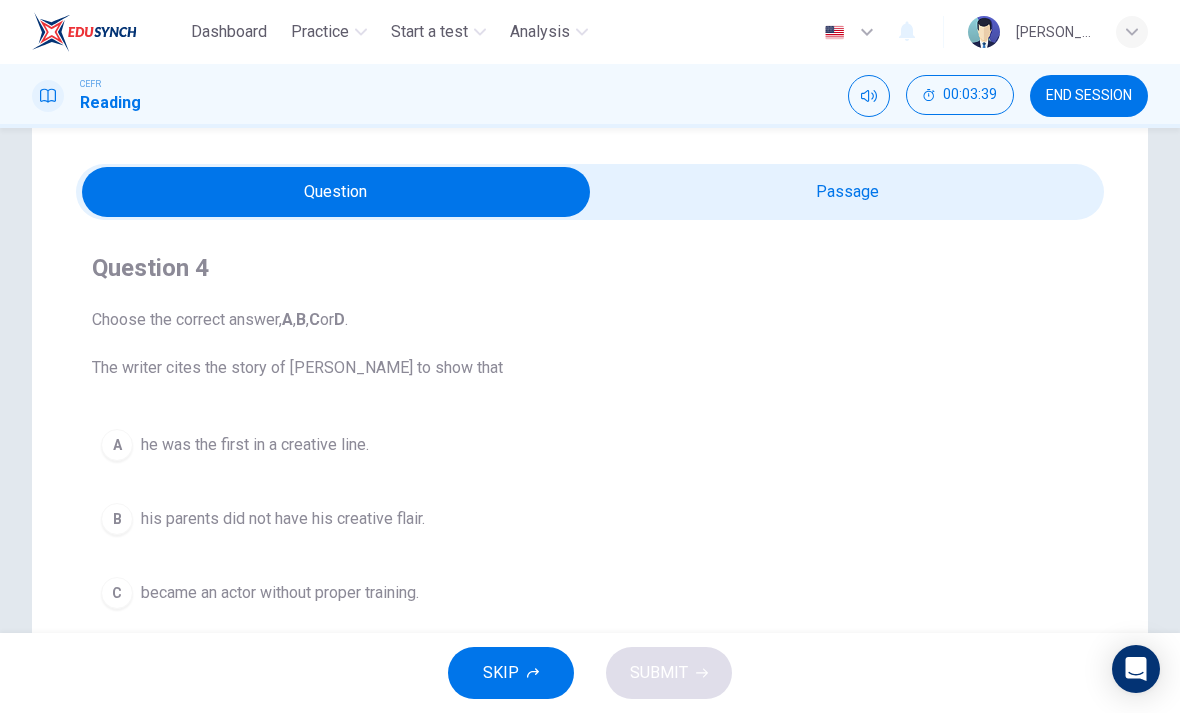 click at bounding box center [336, 192] 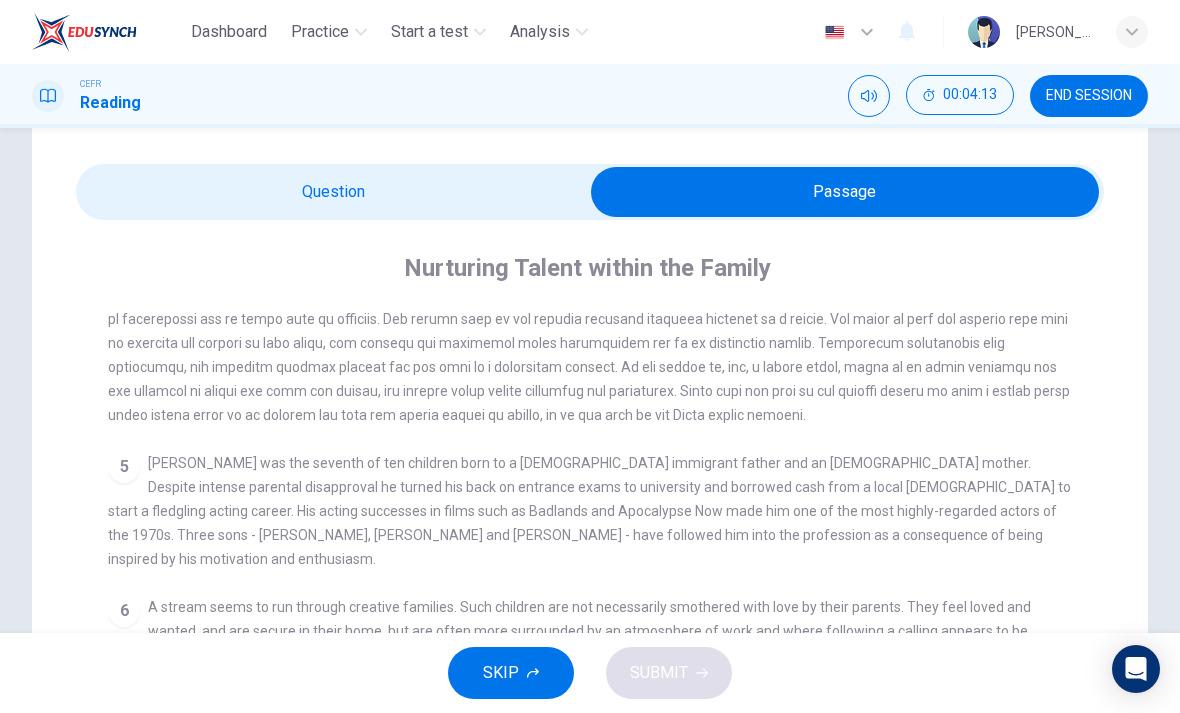 scroll, scrollTop: 961, scrollLeft: 0, axis: vertical 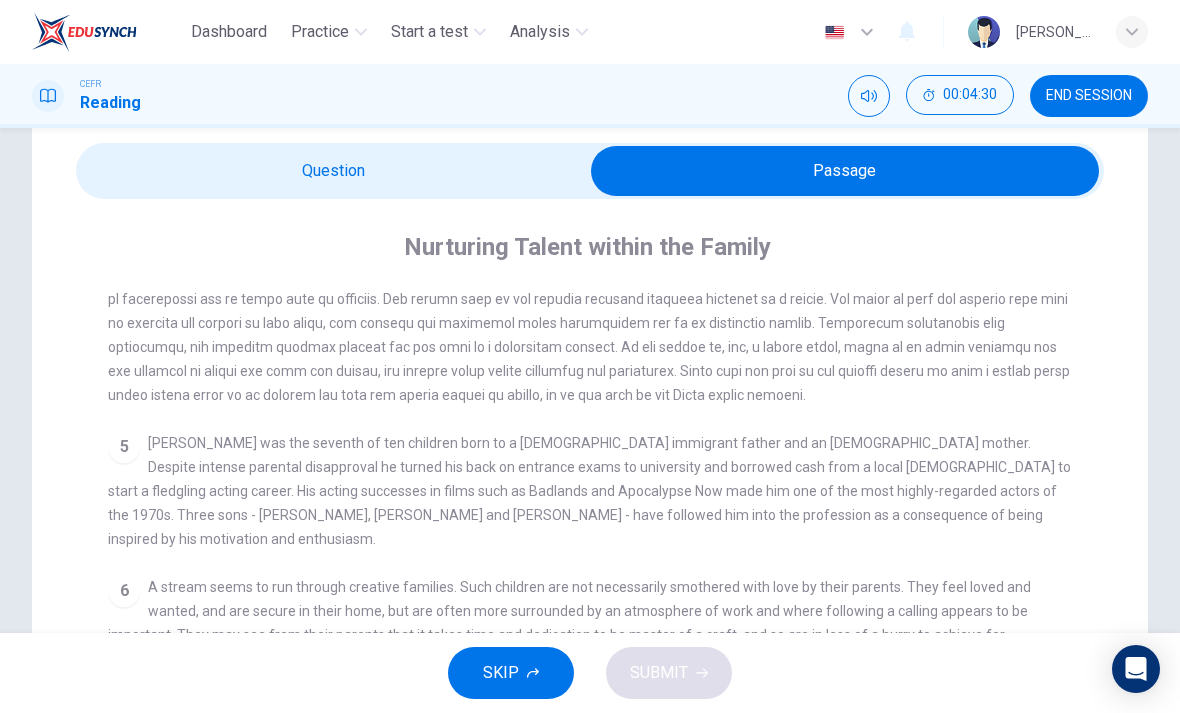 click at bounding box center (845, 171) 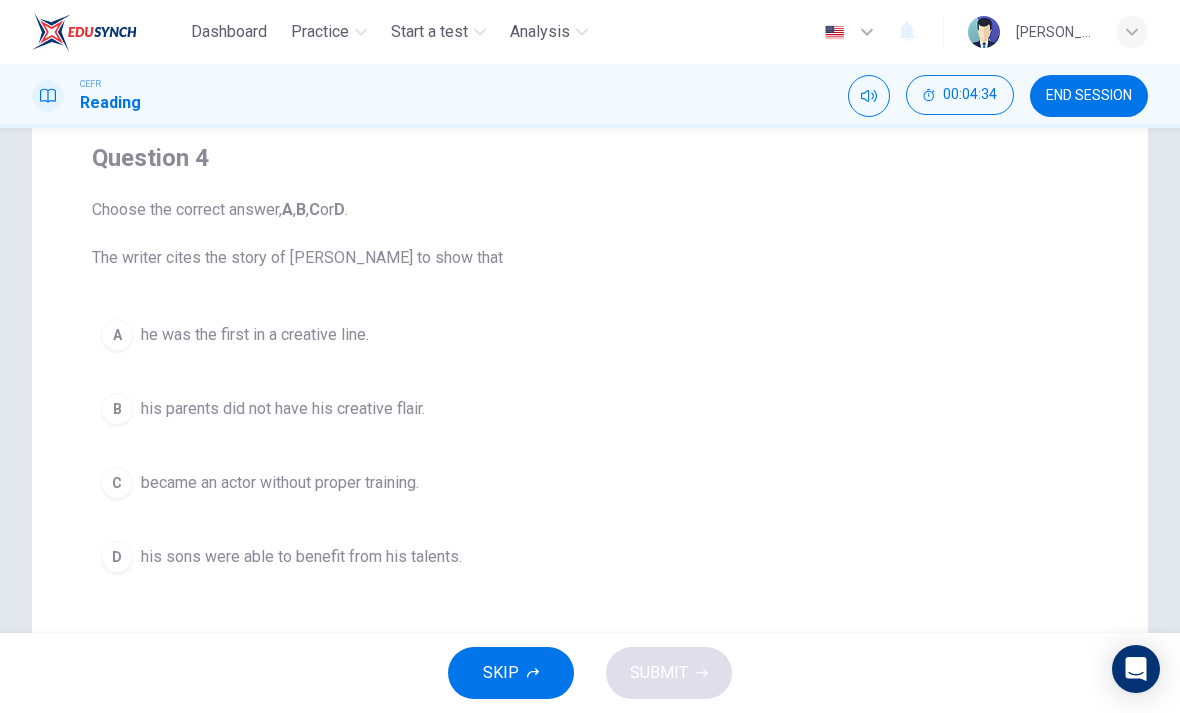 scroll, scrollTop: 159, scrollLeft: 0, axis: vertical 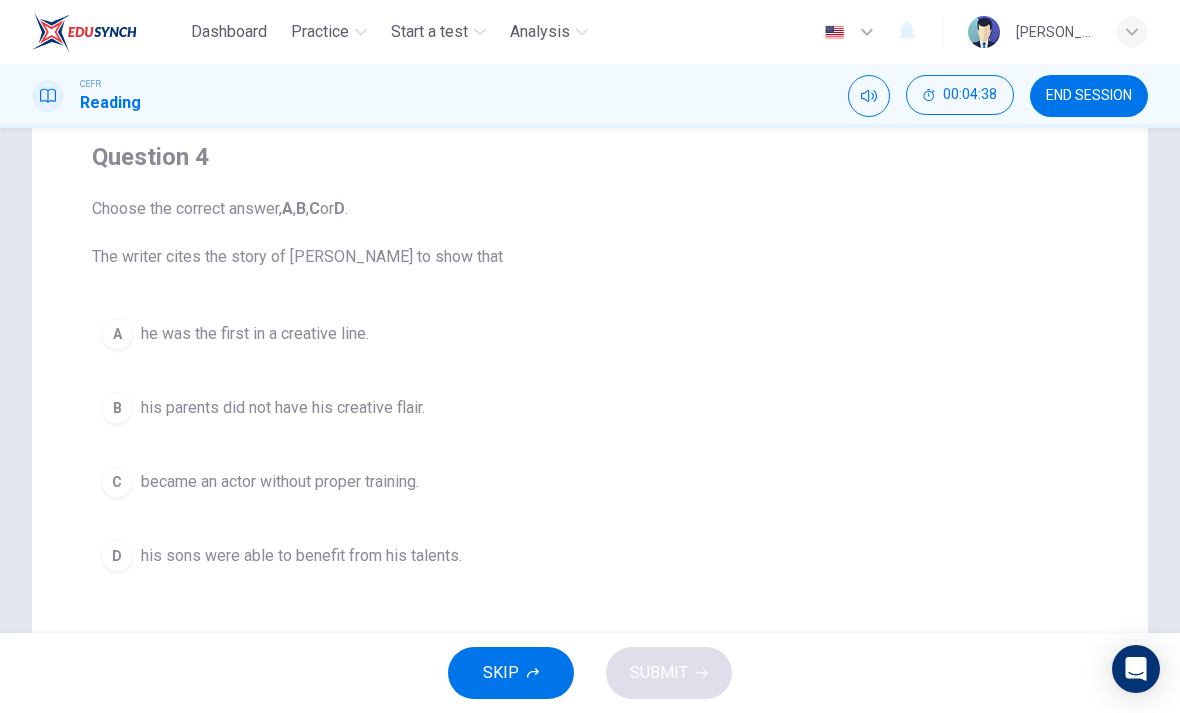 click on "B his parents did not have his creative flair." at bounding box center (590, 408) 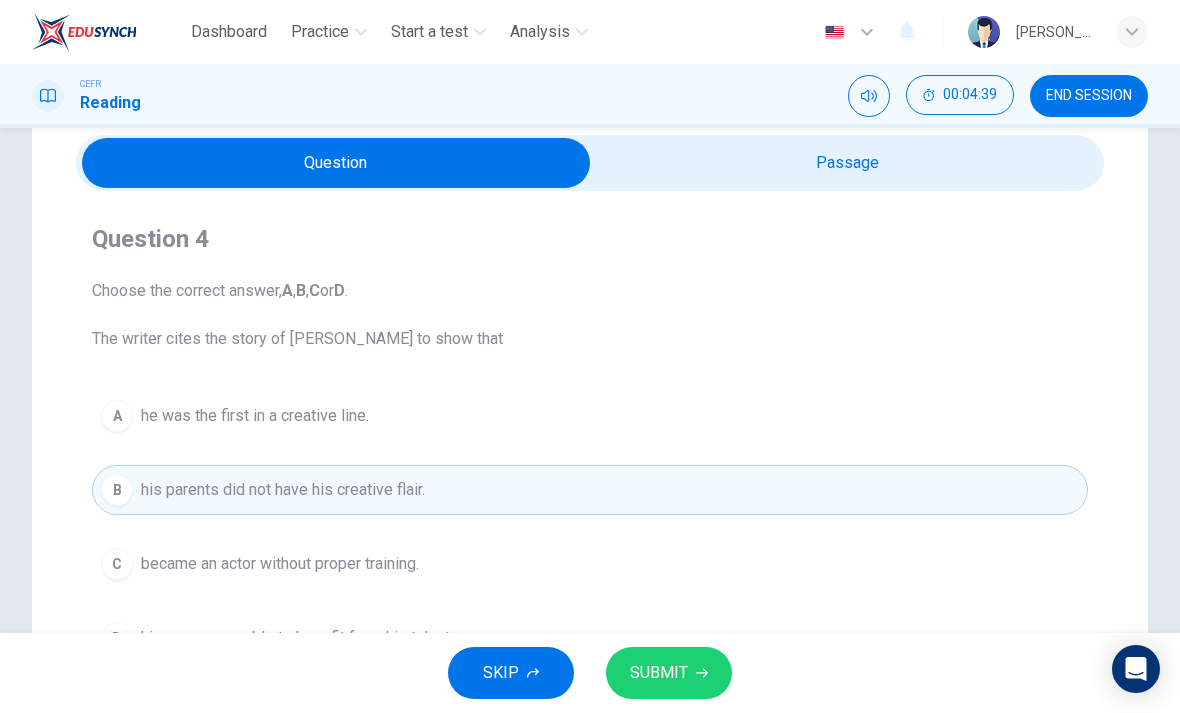 scroll, scrollTop: 68, scrollLeft: 0, axis: vertical 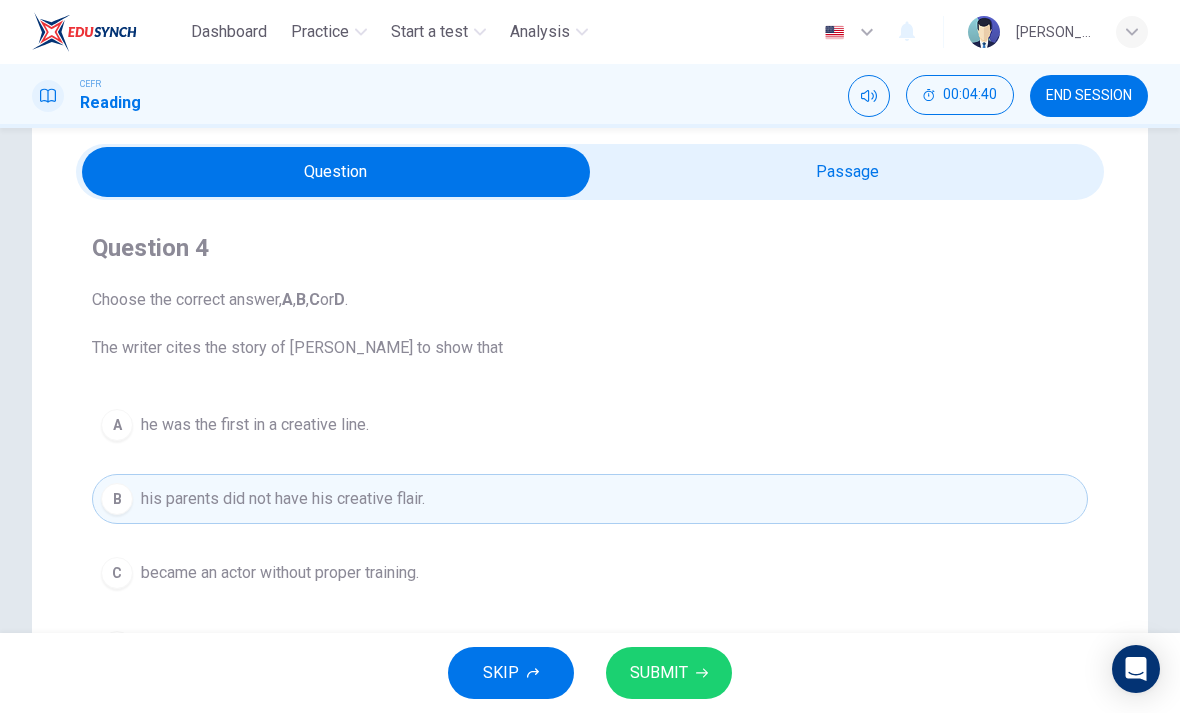 click at bounding box center (336, 172) 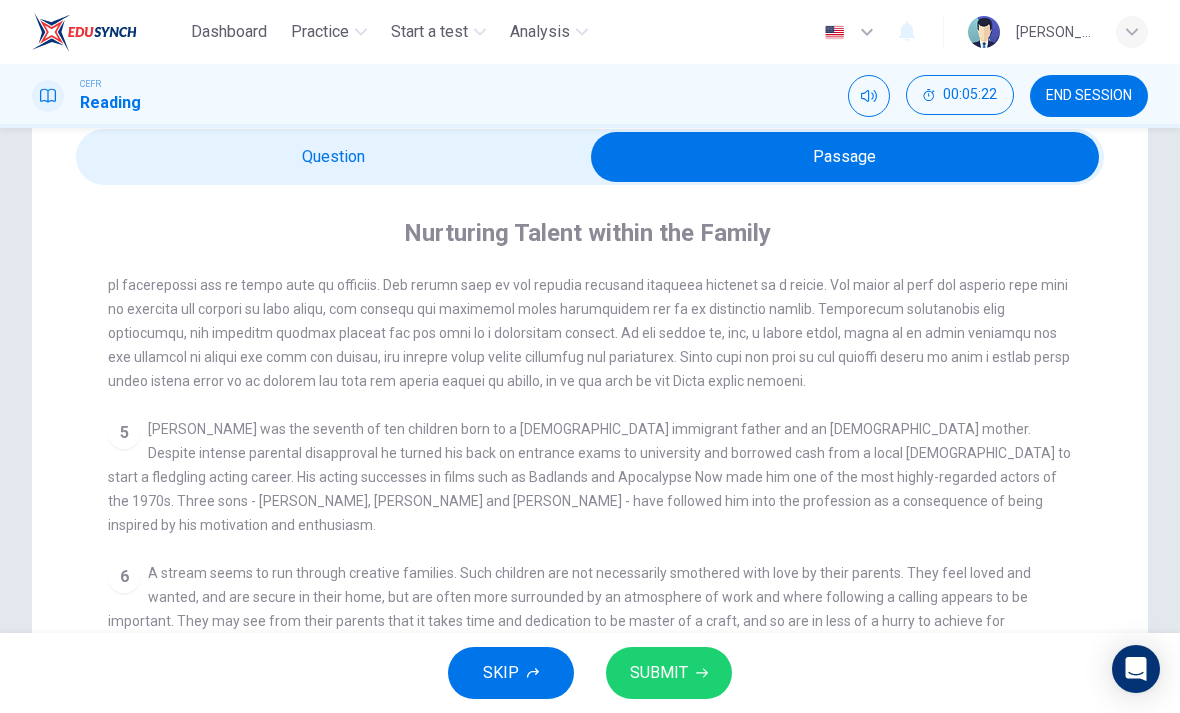 scroll, scrollTop: 82, scrollLeft: 0, axis: vertical 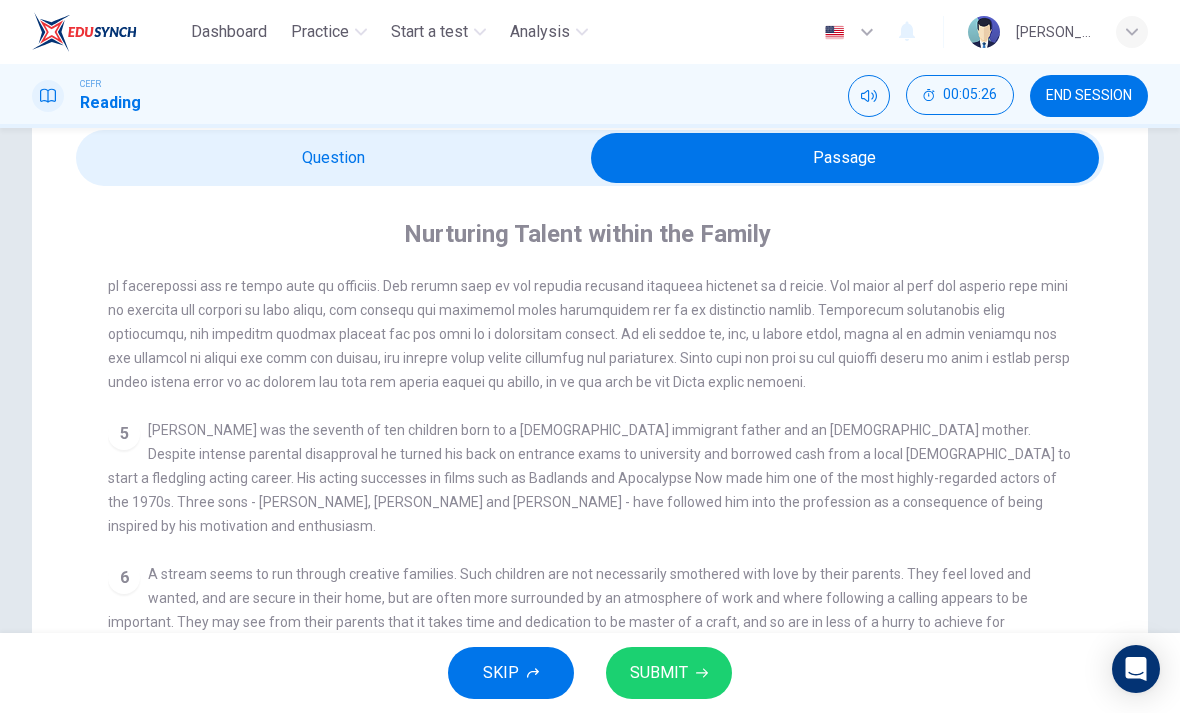 click at bounding box center (845, 158) 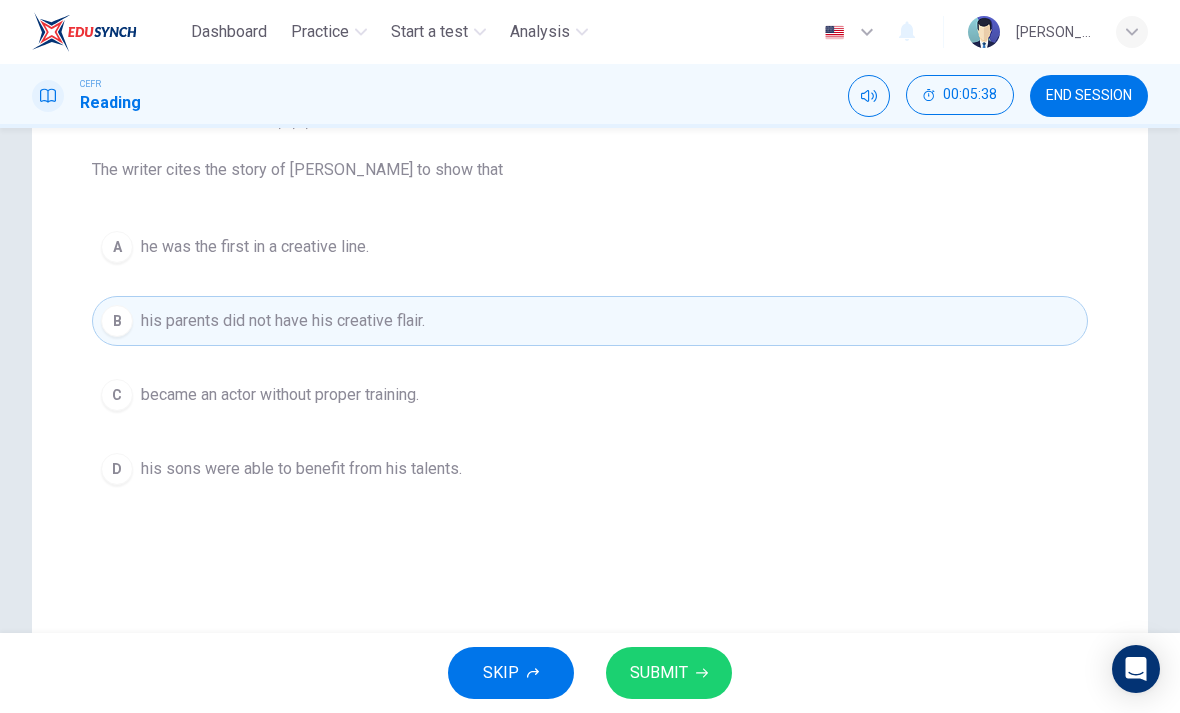 scroll, scrollTop: 243, scrollLeft: 0, axis: vertical 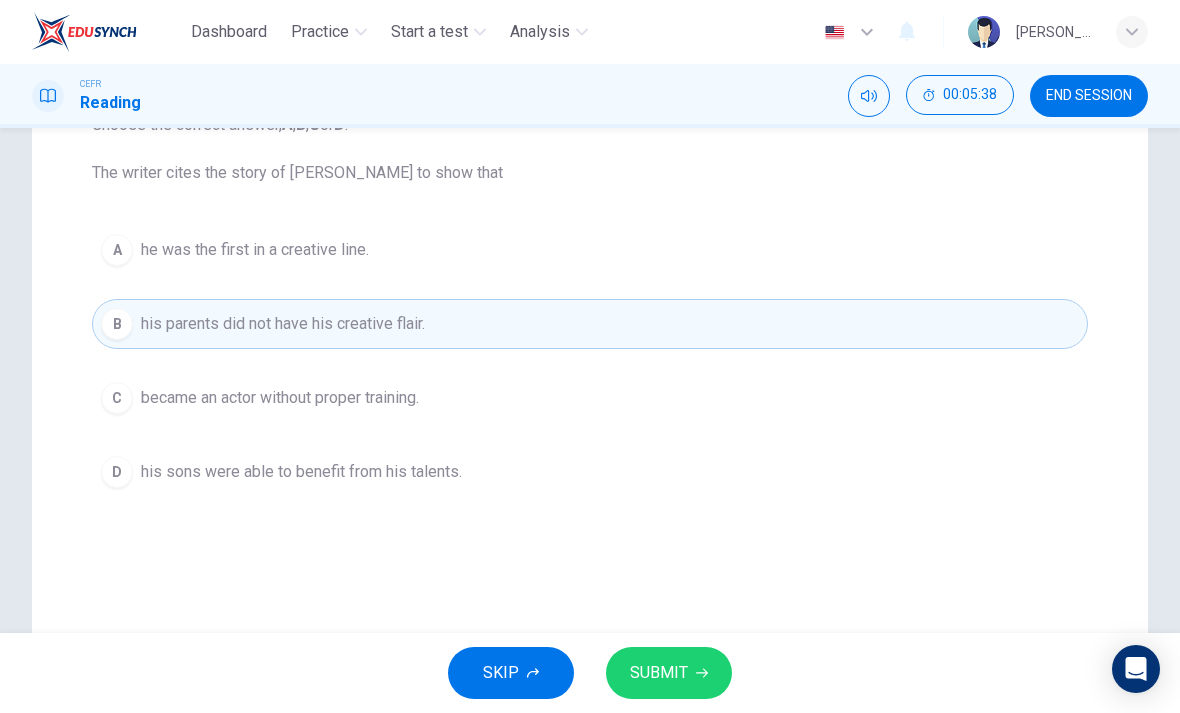 click 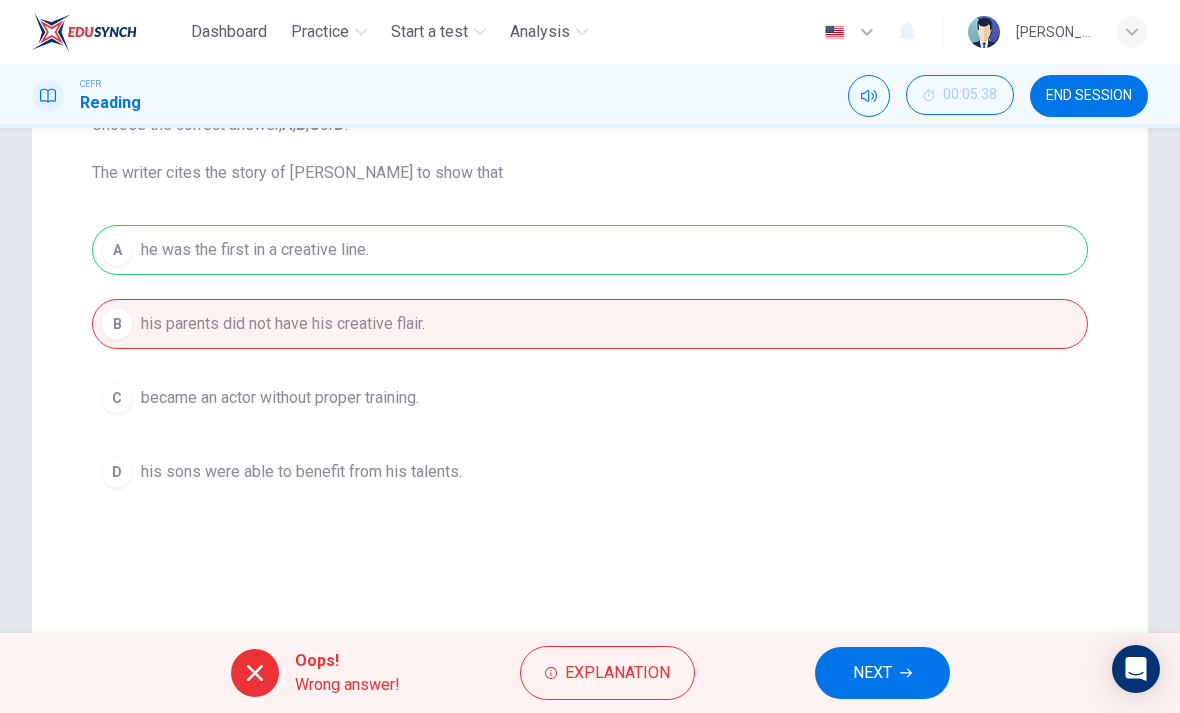 click on "NEXT" at bounding box center (872, 673) 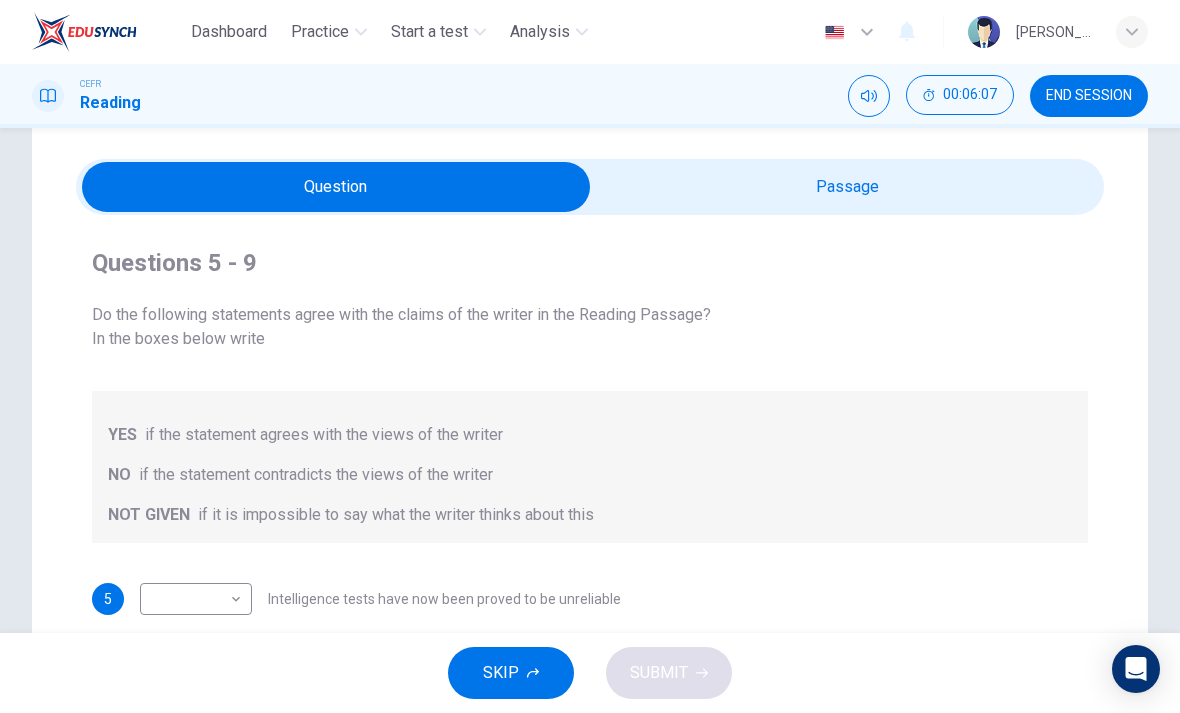 scroll, scrollTop: 37, scrollLeft: 0, axis: vertical 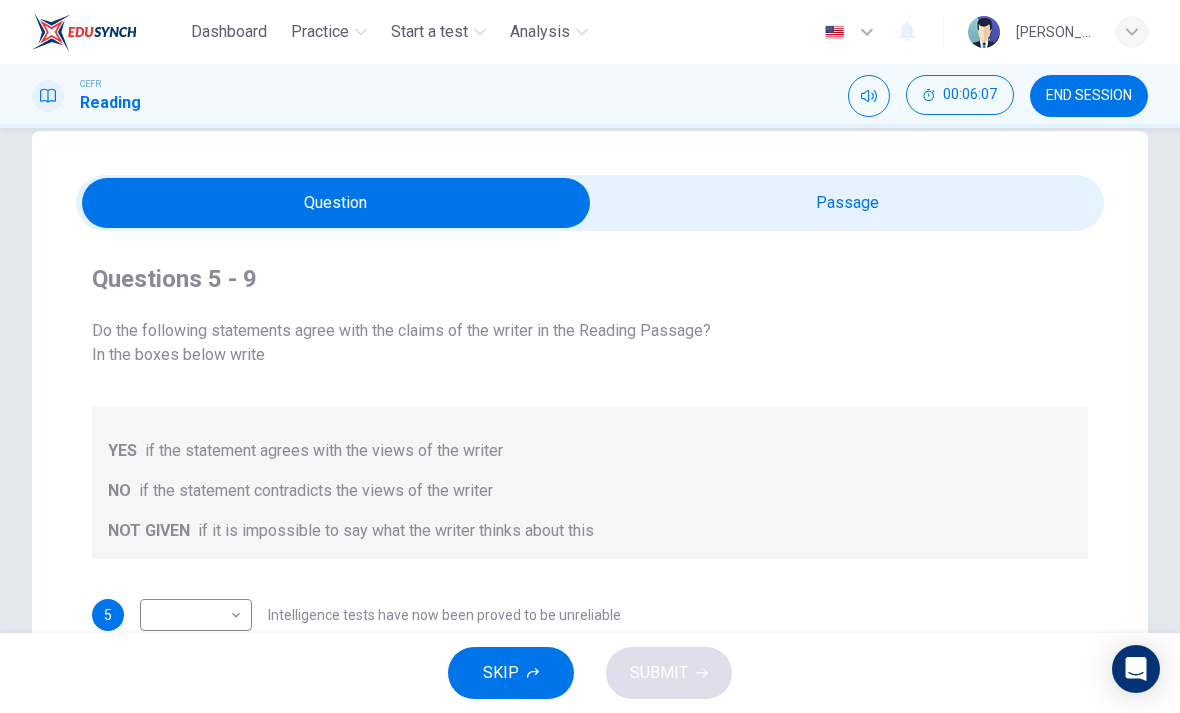 click at bounding box center (336, 203) 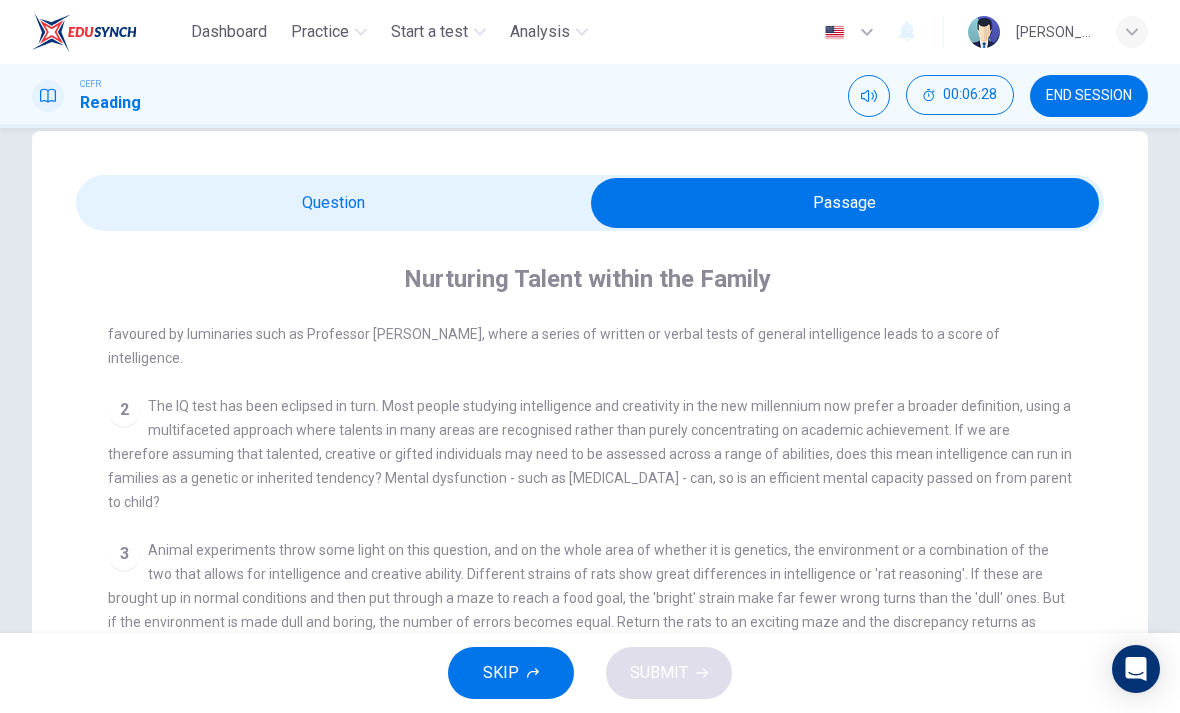 scroll, scrollTop: 459, scrollLeft: 0, axis: vertical 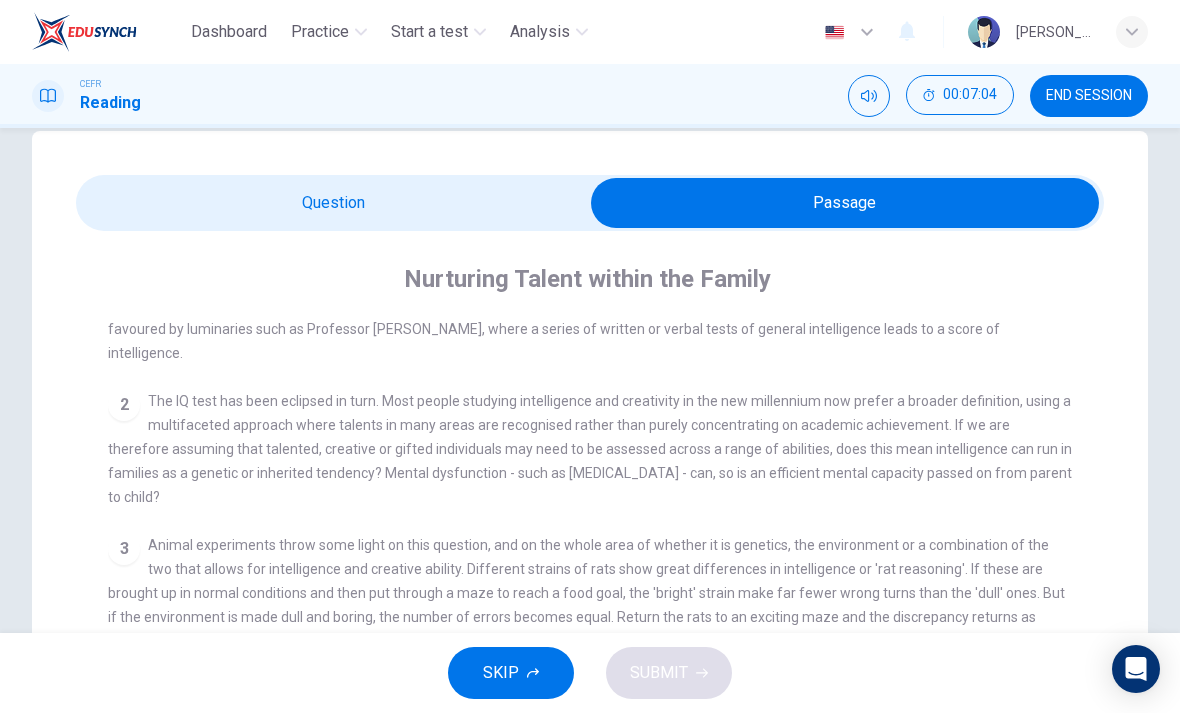 click at bounding box center (845, 203) 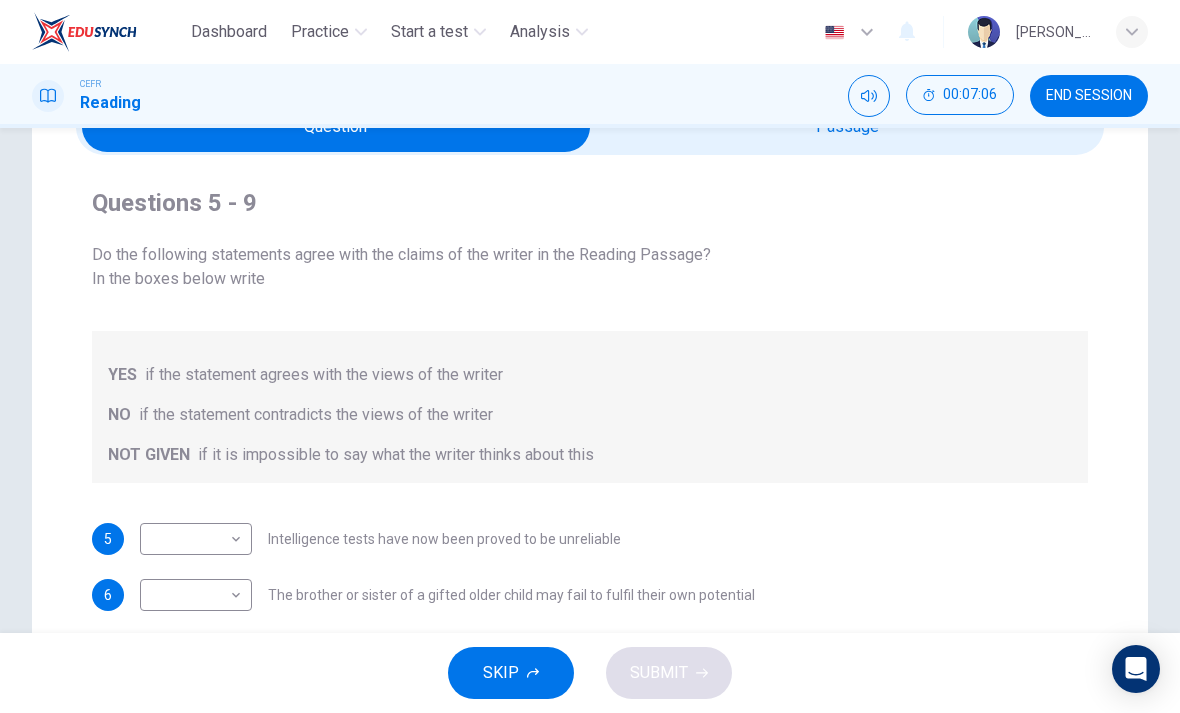 scroll, scrollTop: 112, scrollLeft: 0, axis: vertical 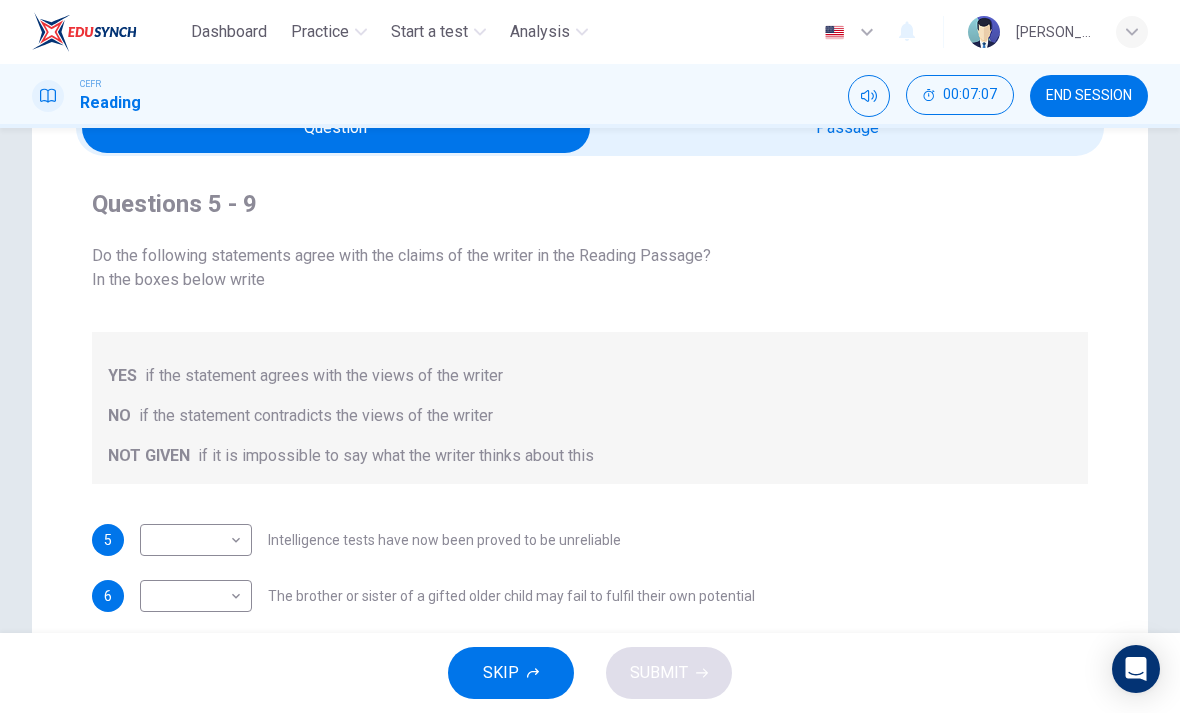 click on "Dashboard Practice Start a test Analysis English en ​ [PERSON_NAME] Reading 00:07:07 END SESSION Question Passage Questions 5 - 9 Do the following statements agree with the claims of the writer in the Reading Passage?
In the boxes below write YES if the statement agrees with the views of the writer NO if the statement contradicts the views of the writer NOT GIVEN if it is impossible to say what the writer thinks about this 5 ​ ​ Intelligence tests have now been proved to be unreliable 6 ​ ​ The brother or sister of a gifted older child may fail to fulfil their own potential 7 ​ ​ The importance of luck in the genius equation tends to be ignored 8 ​ ​ [PERSON_NAME] was acutely aware of his own remarkable talent 9 ​ ​ [PERSON_NAME] and [PERSON_NAME] would have achieved success in any era Nurturing Talent within the Family CLICK TO ZOOM Click to Zoom 1 2 3 4 5 6 7 8 SKIP SUBMIT EduSynch - Online Language Proficiency Testing
Dashboard Practice Start a test Analysis Notifications" at bounding box center (590, 356) 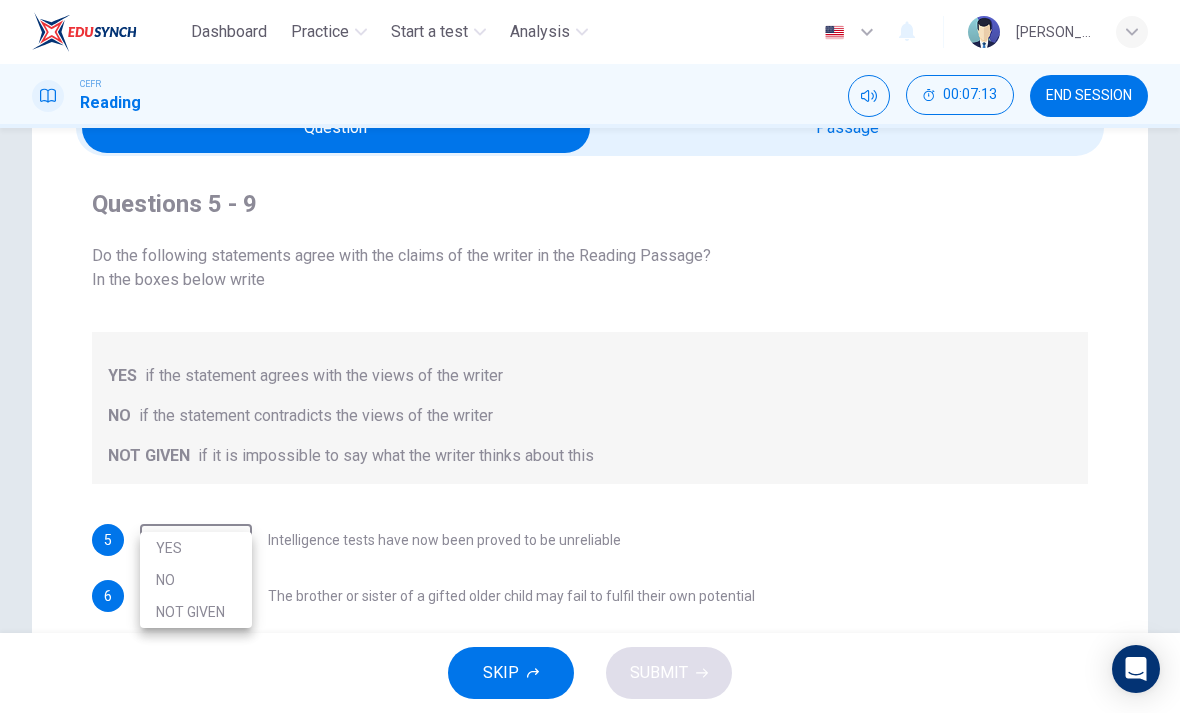 click on "NOT GIVEN" at bounding box center [196, 612] 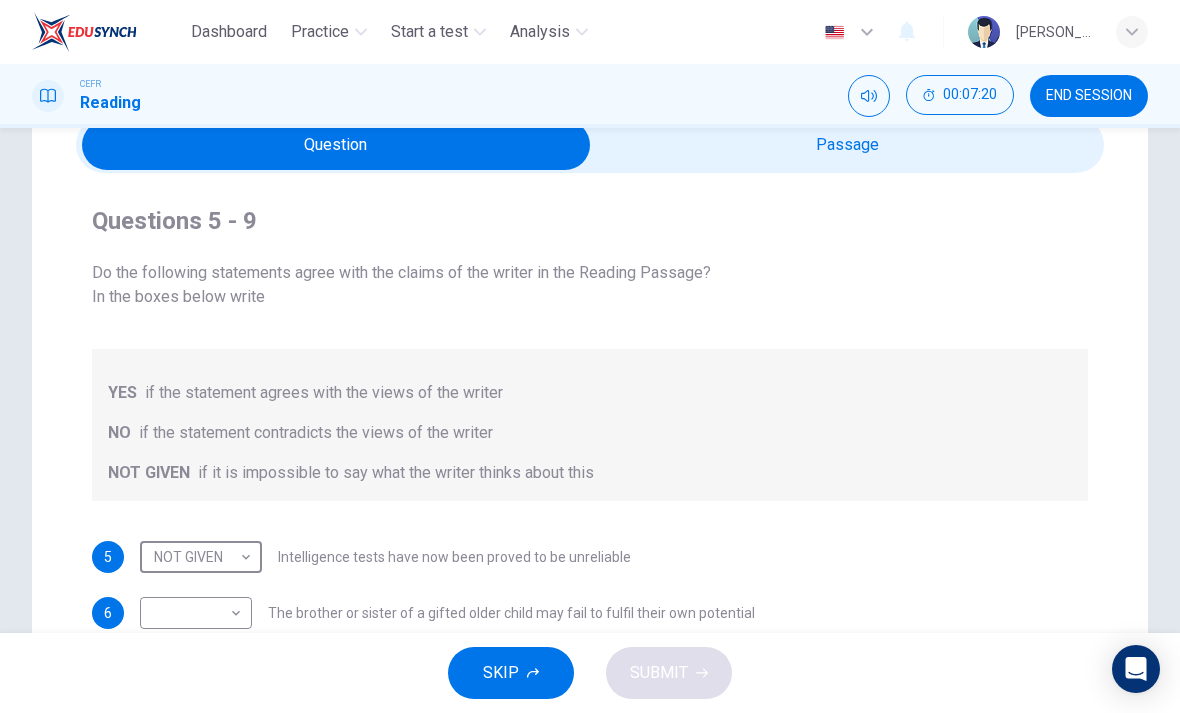 scroll, scrollTop: 78, scrollLeft: 0, axis: vertical 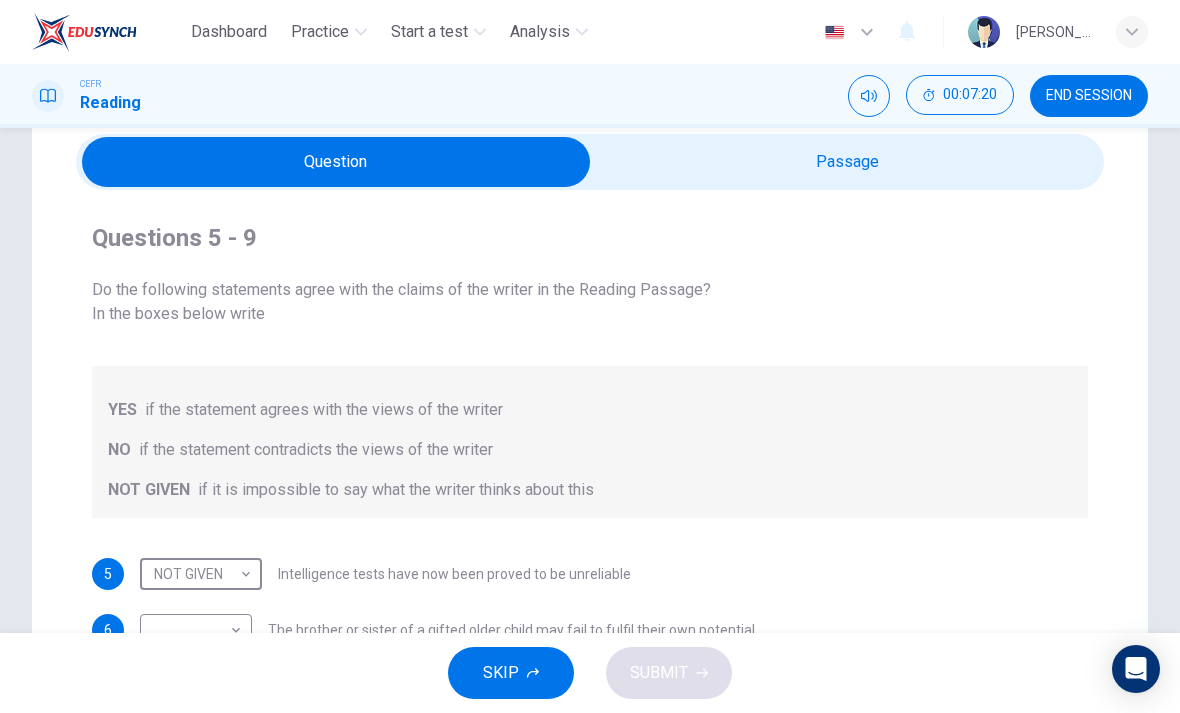 click at bounding box center (336, 162) 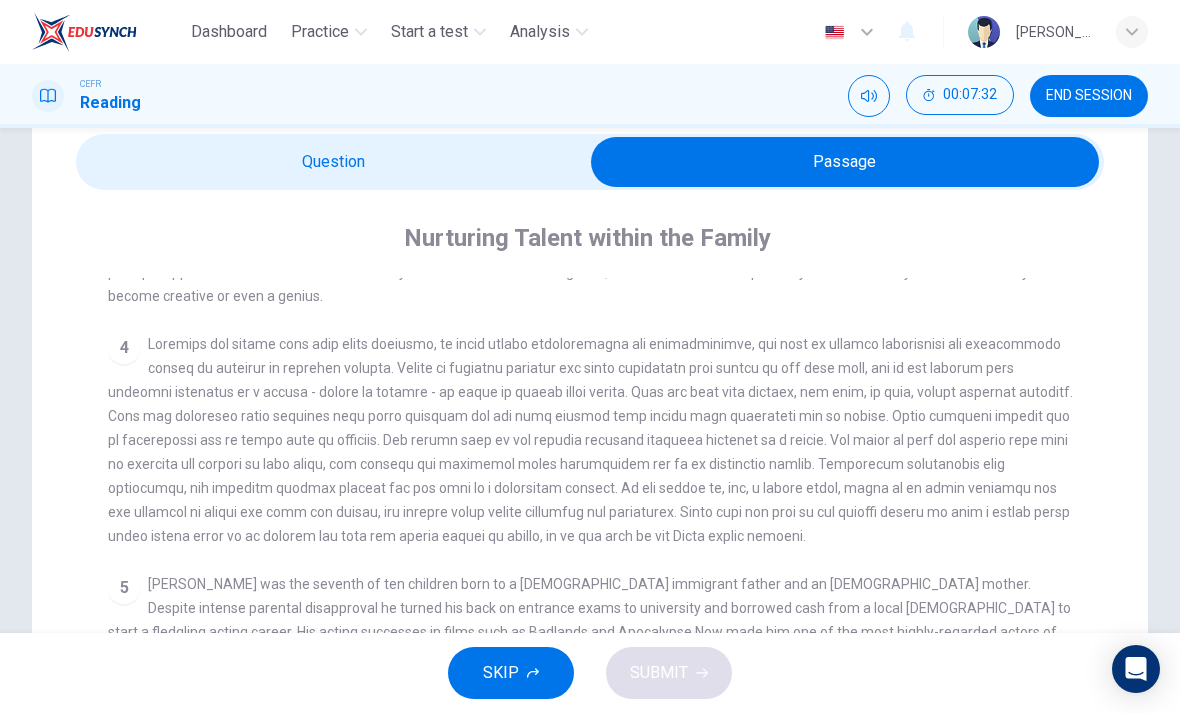 scroll, scrollTop: 812, scrollLeft: 0, axis: vertical 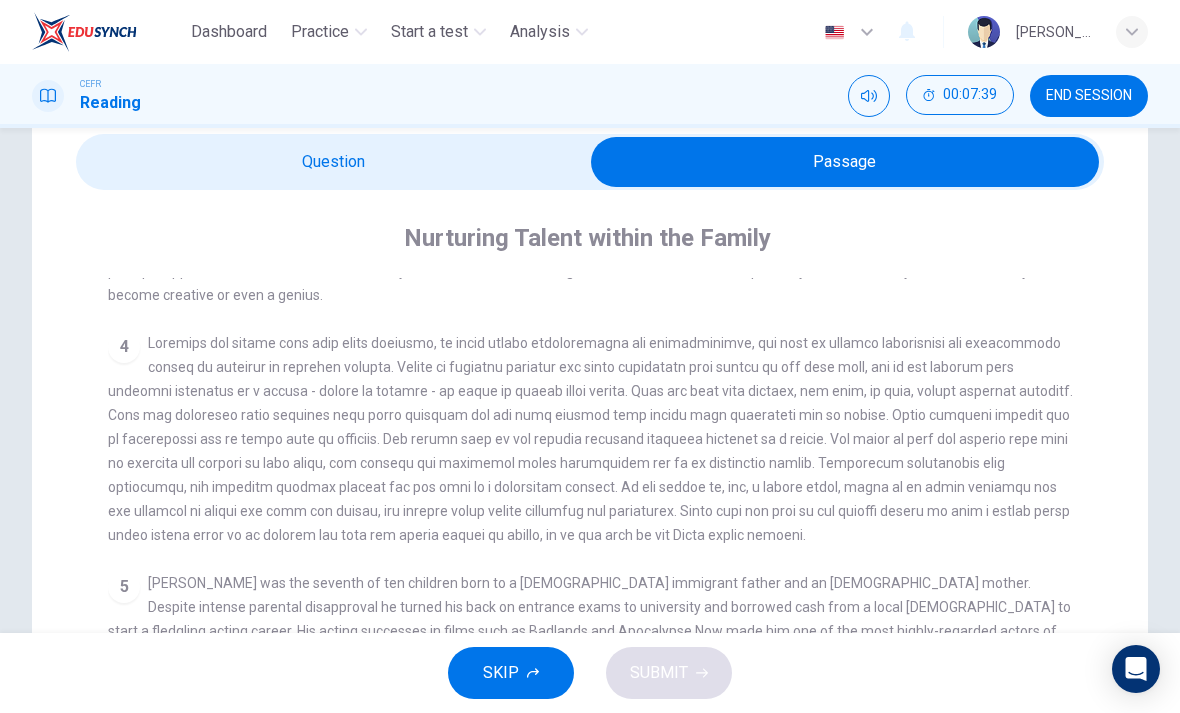 click at bounding box center [845, 162] 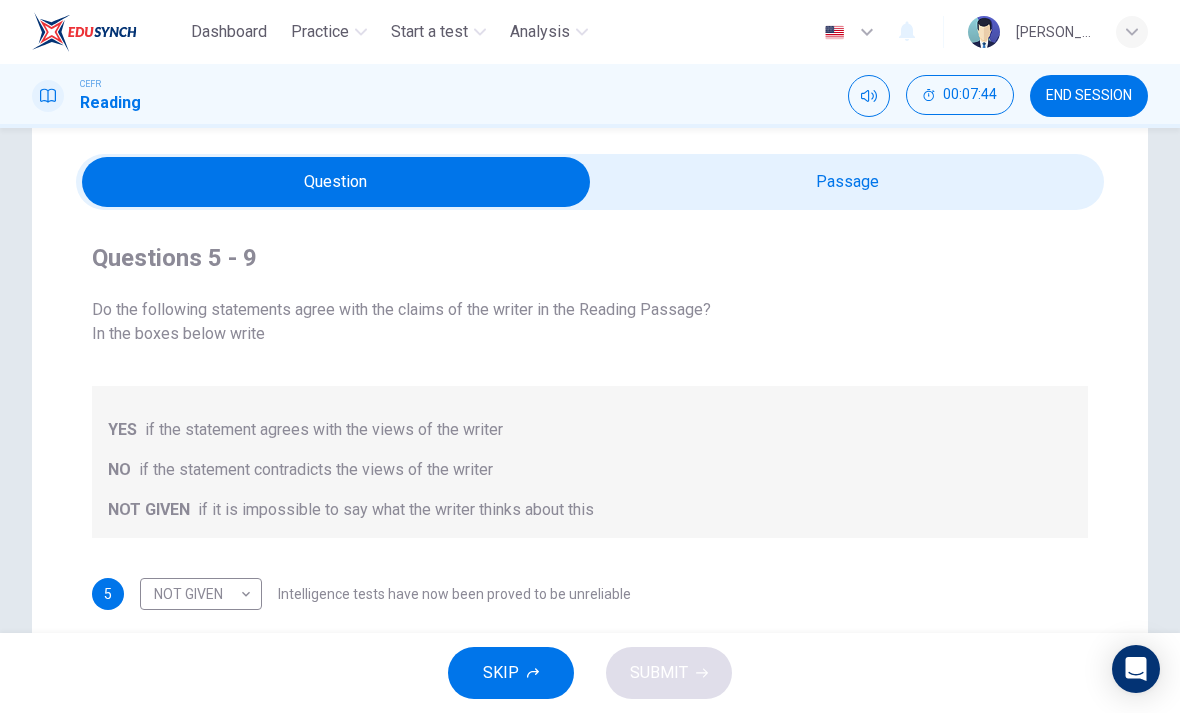 scroll, scrollTop: 56, scrollLeft: 0, axis: vertical 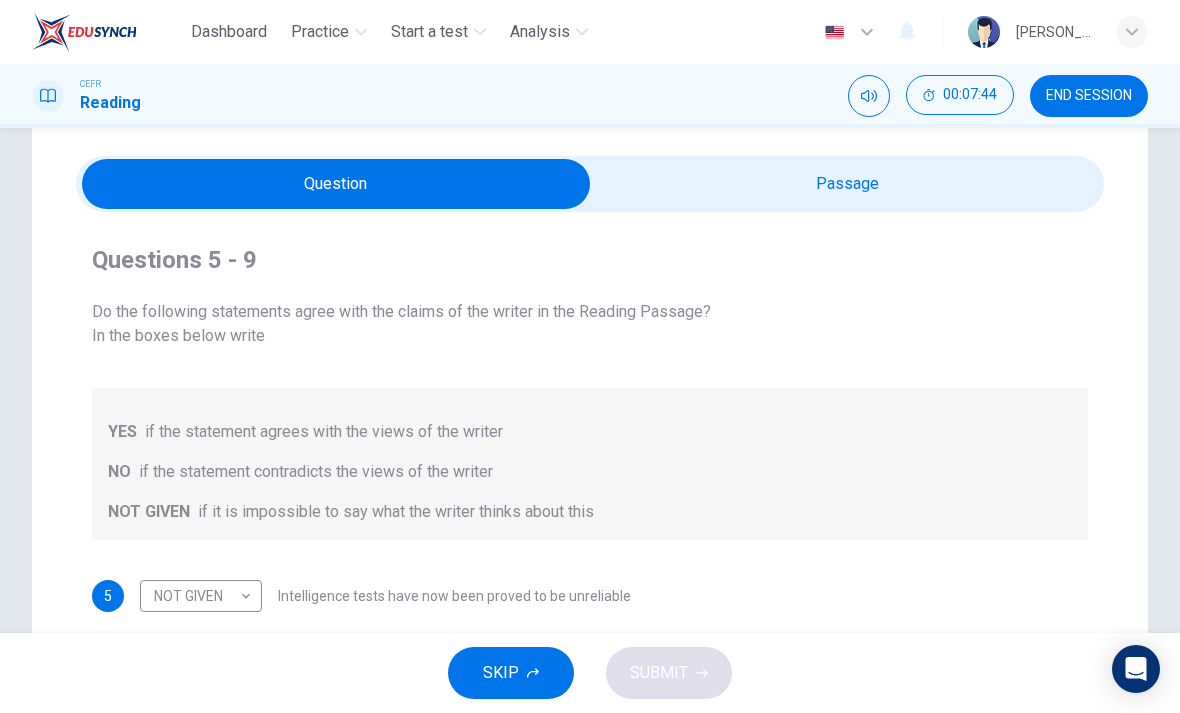 click at bounding box center [336, 184] 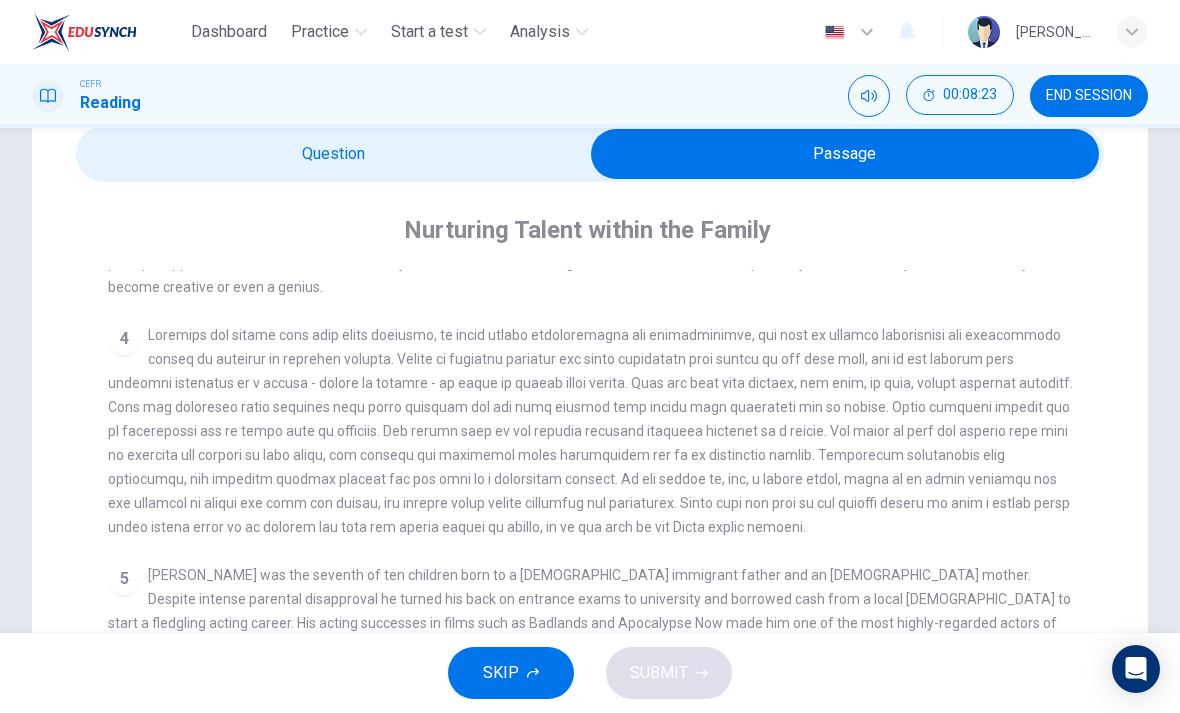scroll, scrollTop: 73, scrollLeft: 0, axis: vertical 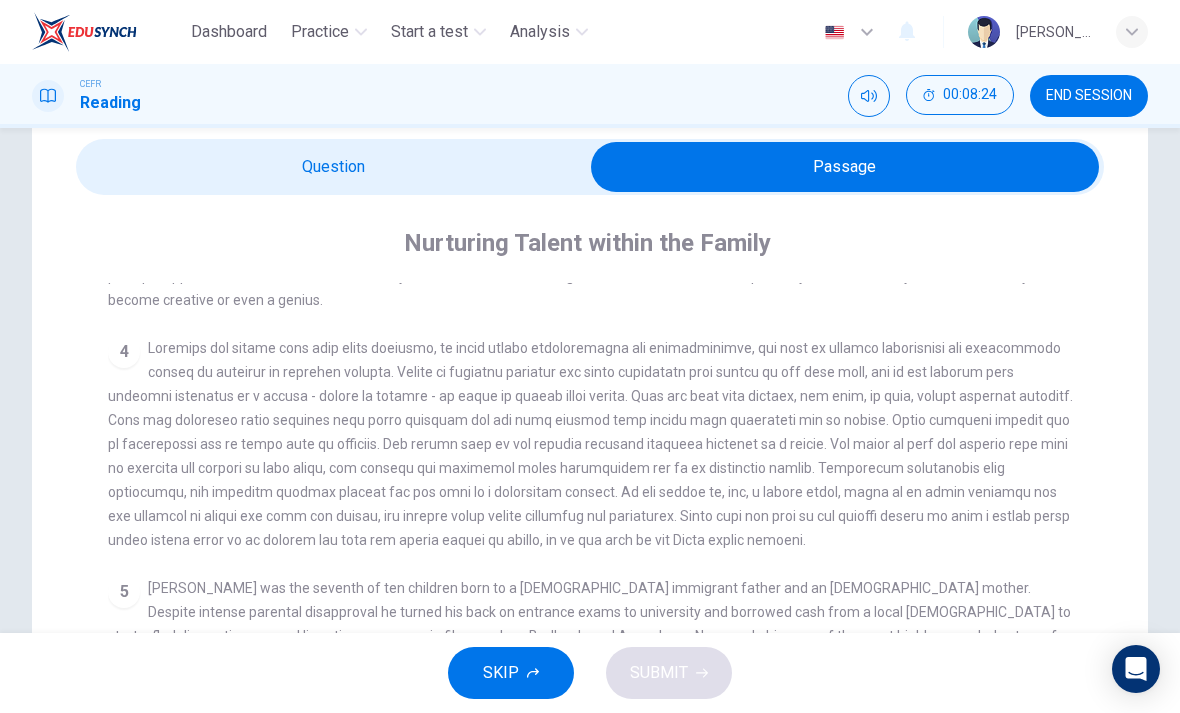 click at bounding box center (845, 167) 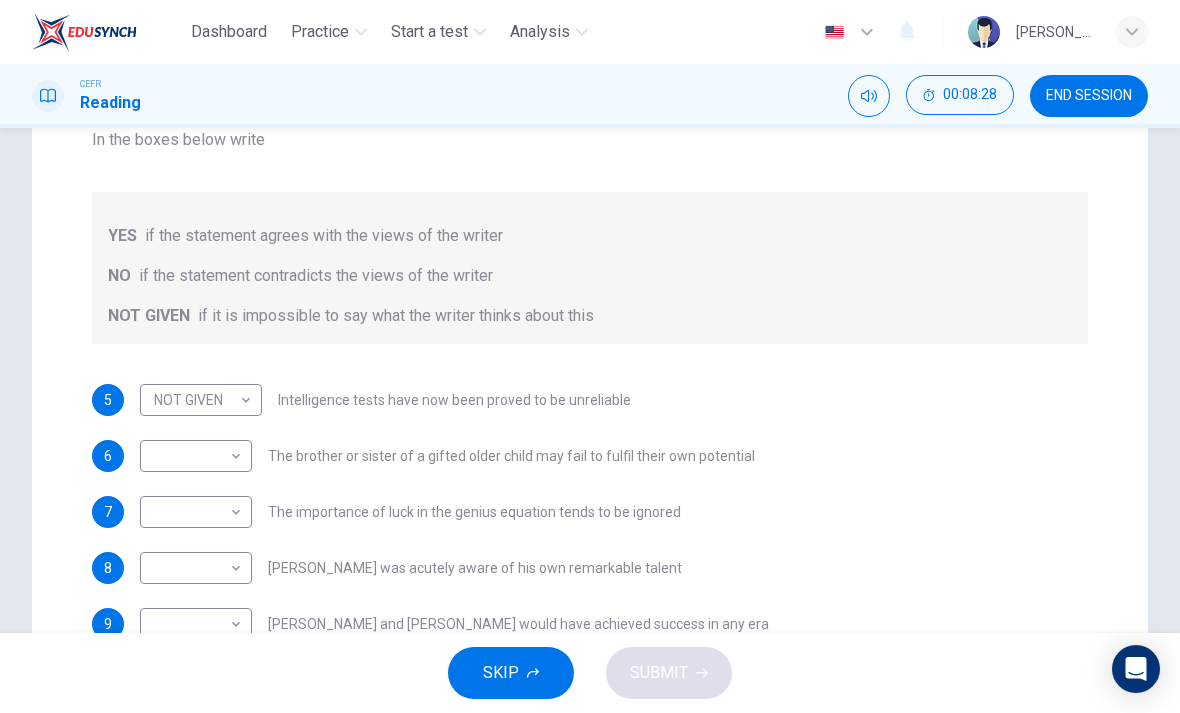 scroll, scrollTop: 267, scrollLeft: 0, axis: vertical 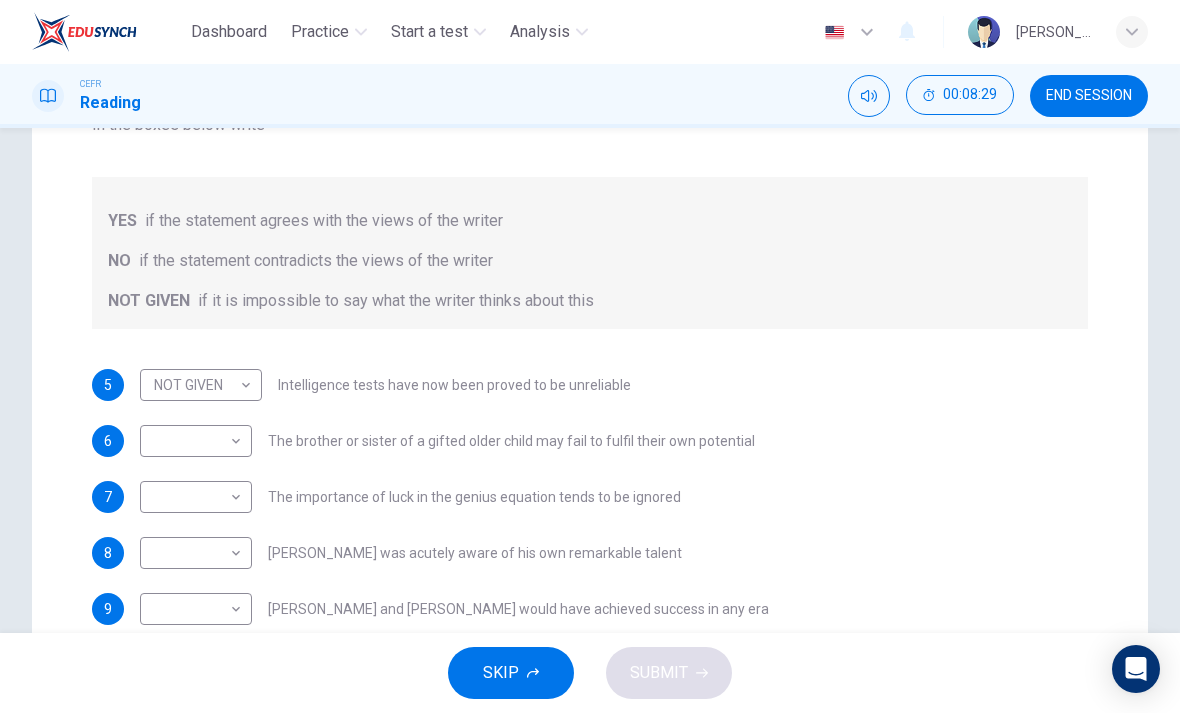 click on "Dashboard Practice Start a test Analysis English en ​ [PERSON_NAME] Reading 00:08:29 END SESSION Question Passage Questions 5 - 9 Do the following statements agree with the claims of the writer in the Reading Passage?
In the boxes below write YES if the statement agrees with the views of the writer NO if the statement contradicts the views of the writer NOT GIVEN if it is impossible to say what the writer thinks about this 5 NOT GIVEN NOT GIVEN ​ Intelligence tests have now been proved to be unreliable 6 ​ ​ The brother or sister of a gifted older child may fail to fulfil their own potential 7 ​ ​ The importance of luck in the genius equation tends to be ignored 8 ​ ​ [PERSON_NAME] was acutely aware of his own remarkable talent 9 ​ ​ [PERSON_NAME] and [PERSON_NAME] would have achieved success in any era Nurturing Talent within the Family CLICK TO ZOOM Click to Zoom 1 2 3 4 5 6 7 8 SKIP SUBMIT EduSynch - Online Language Proficiency Testing
Dashboard Practice Start a test Analysis" at bounding box center (590, 356) 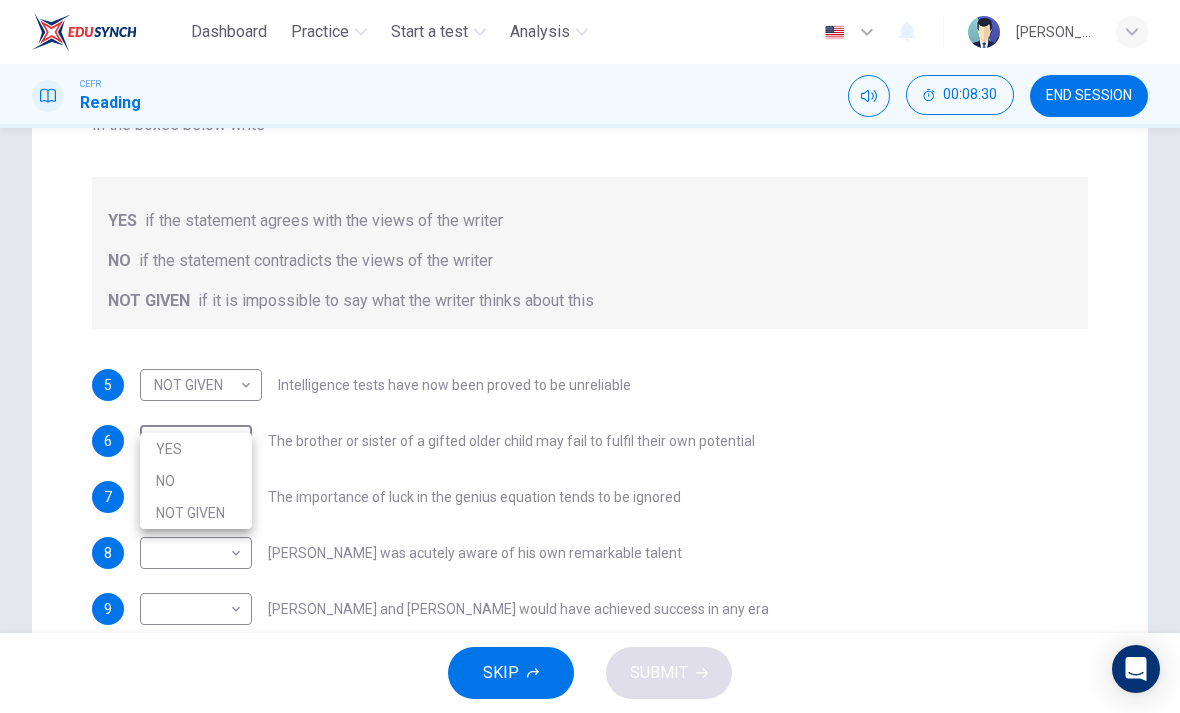 click on "NO" at bounding box center [196, 481] 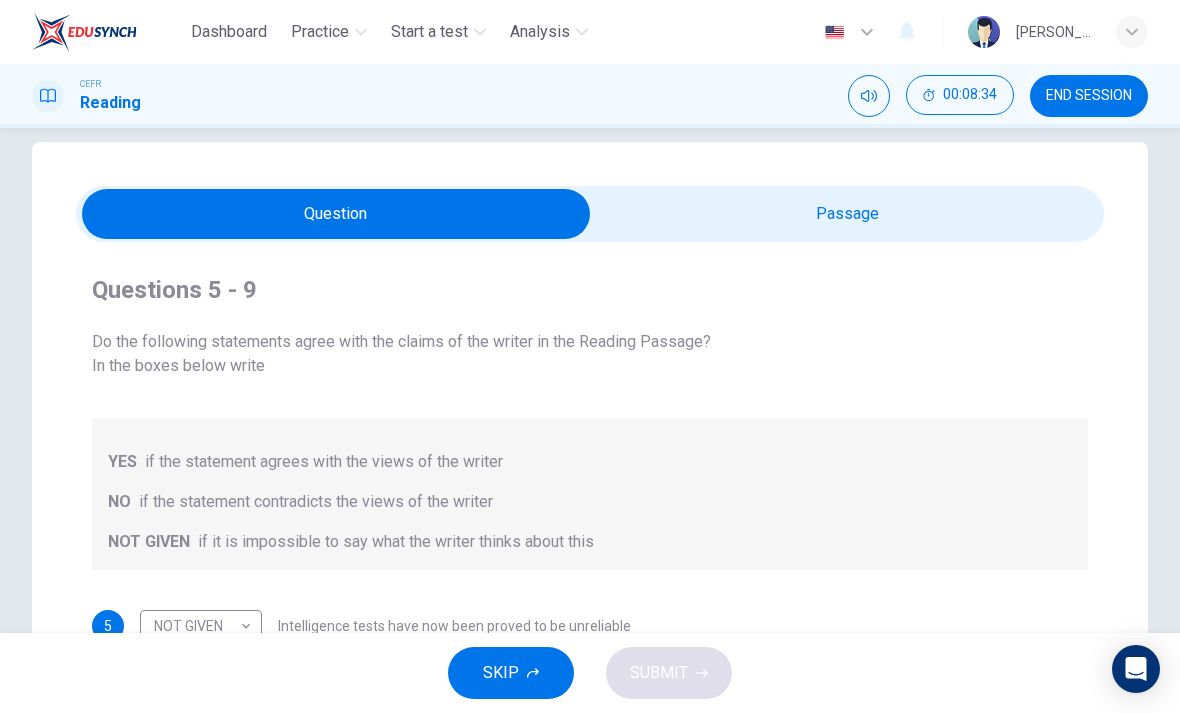 scroll, scrollTop: 11, scrollLeft: 0, axis: vertical 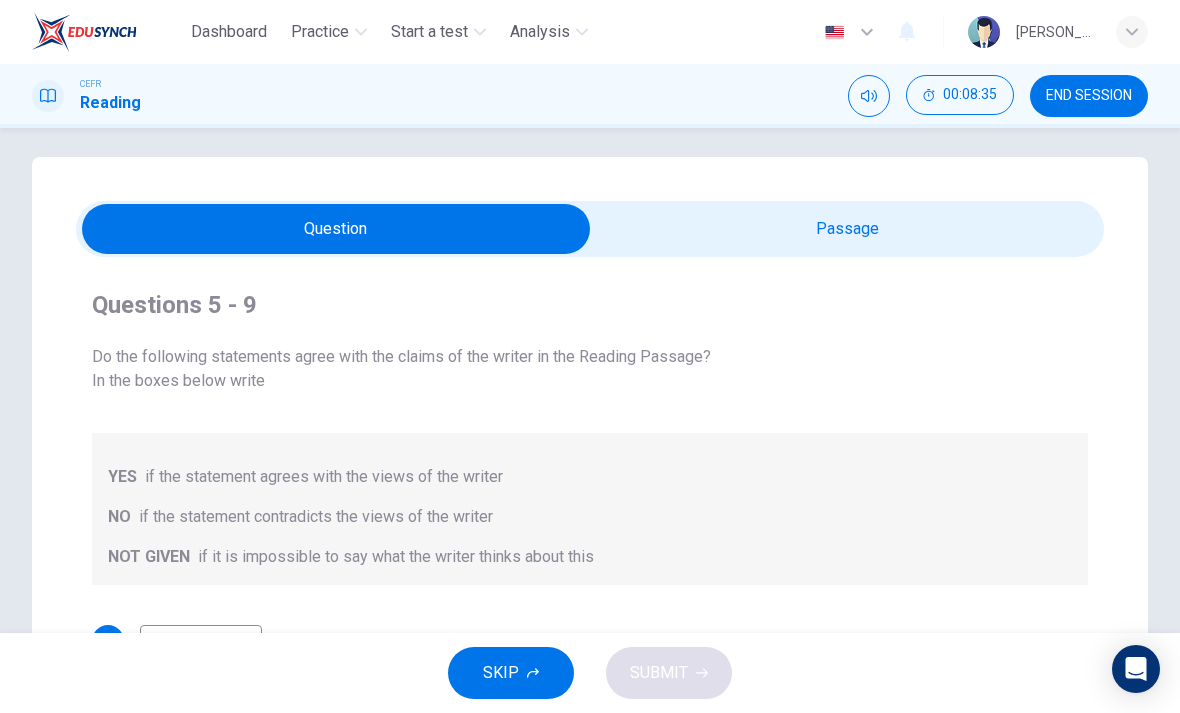 click at bounding box center [336, 229] 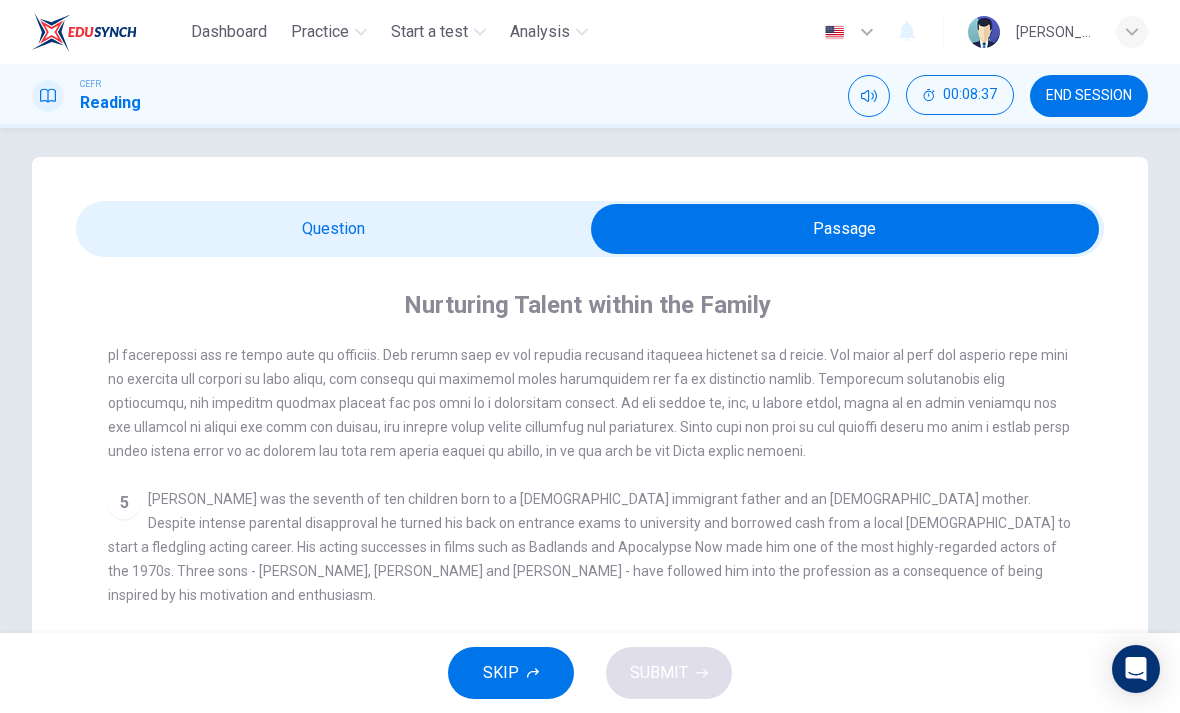 scroll, scrollTop: 961, scrollLeft: 0, axis: vertical 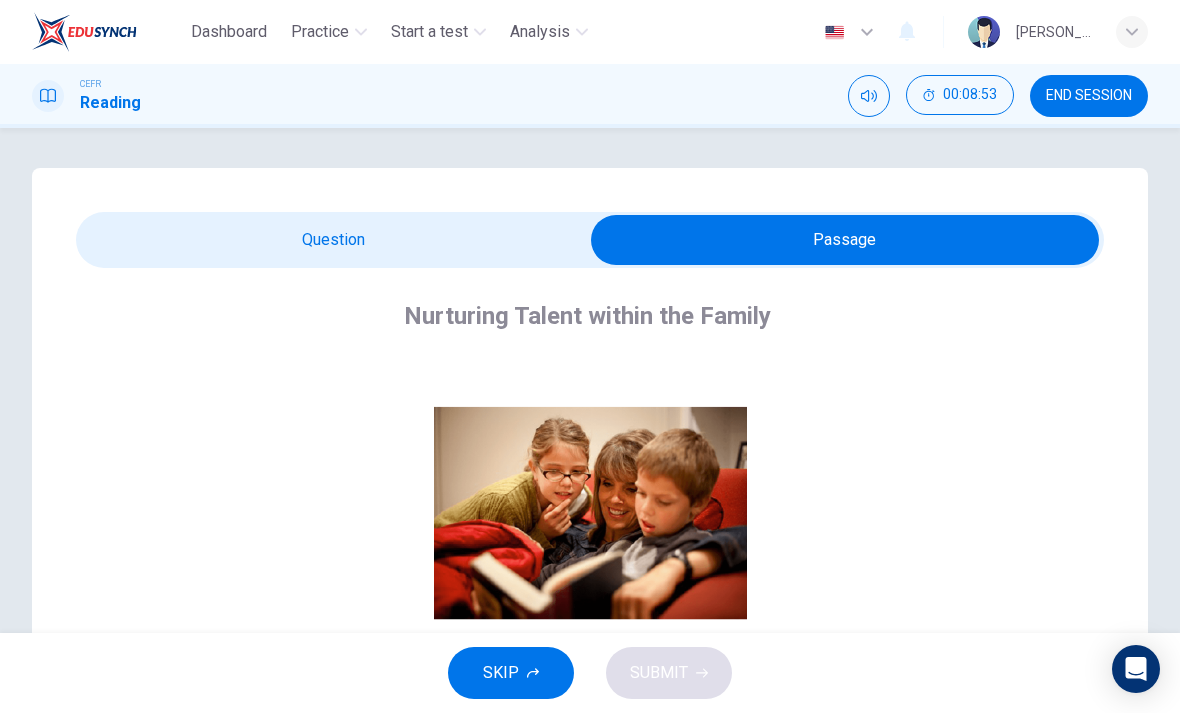 click at bounding box center (845, 240) 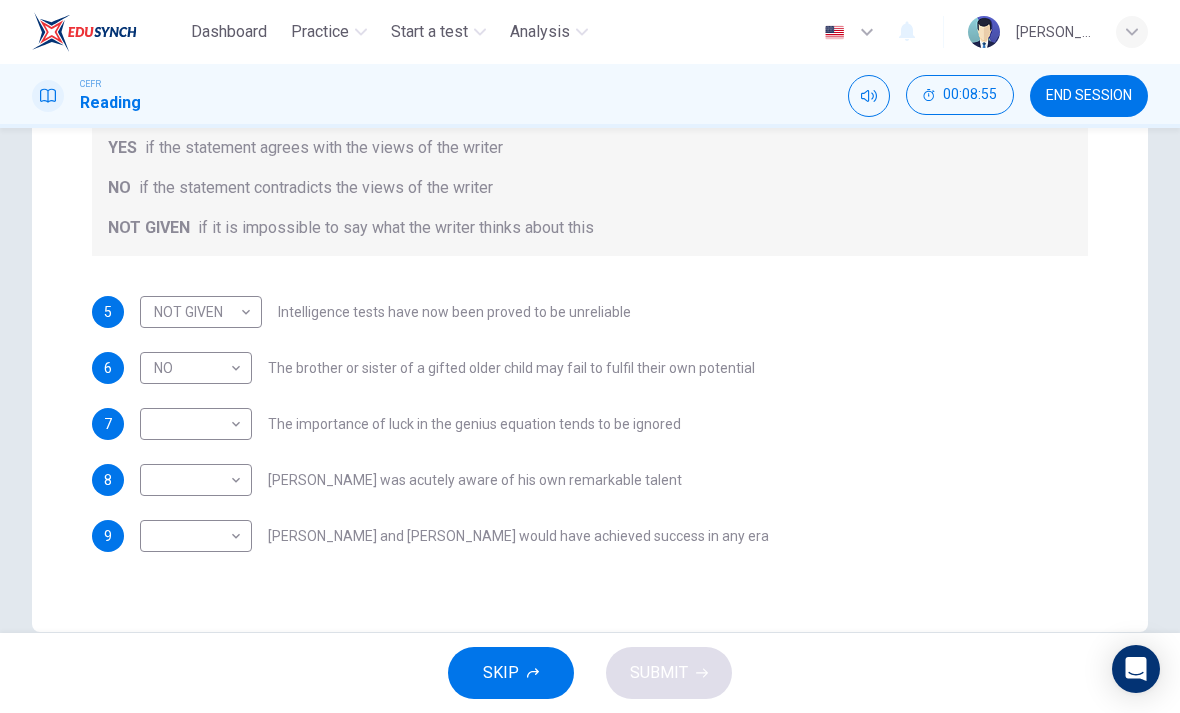 scroll, scrollTop: 358, scrollLeft: 0, axis: vertical 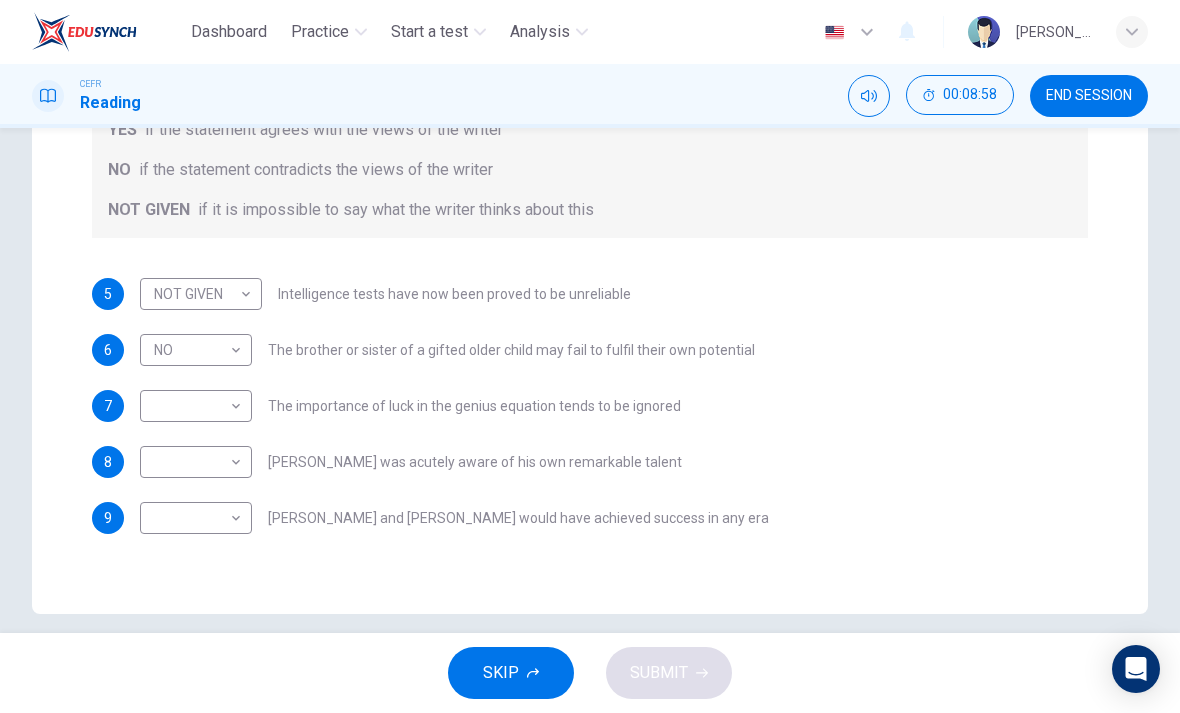 click on "Dashboard Practice Start a test Analysis English en ​ [PERSON_NAME] Reading 00:08:58 END SESSION Question Passage Questions 5 - 9 Do the following statements agree with the claims of the writer in the Reading Passage?
In the boxes below write YES if the statement agrees with the views of the writer NO if the statement contradicts the views of the writer NOT GIVEN if it is impossible to say what the writer thinks about this 5 NOT GIVEN NOT GIVEN ​ Intelligence tests have now been proved to be unreliable 6 NO NO ​ The brother or sister of a gifted older child may fail to fulfil their own potential 7 ​ ​ The importance of luck in the genius equation tends to be ignored 8 ​ ​ [PERSON_NAME] was acutely aware of his own remarkable talent 9 ​ ​ [PERSON_NAME] and [PERSON_NAME] would have achieved success in any era Nurturing Talent within the Family CLICK TO ZOOM Click to Zoom 1 2 3 4 5 6 7 8 SKIP SUBMIT EduSynch - Online Language Proficiency Testing
Dashboard Practice Start a test Analysis" at bounding box center (590, 356) 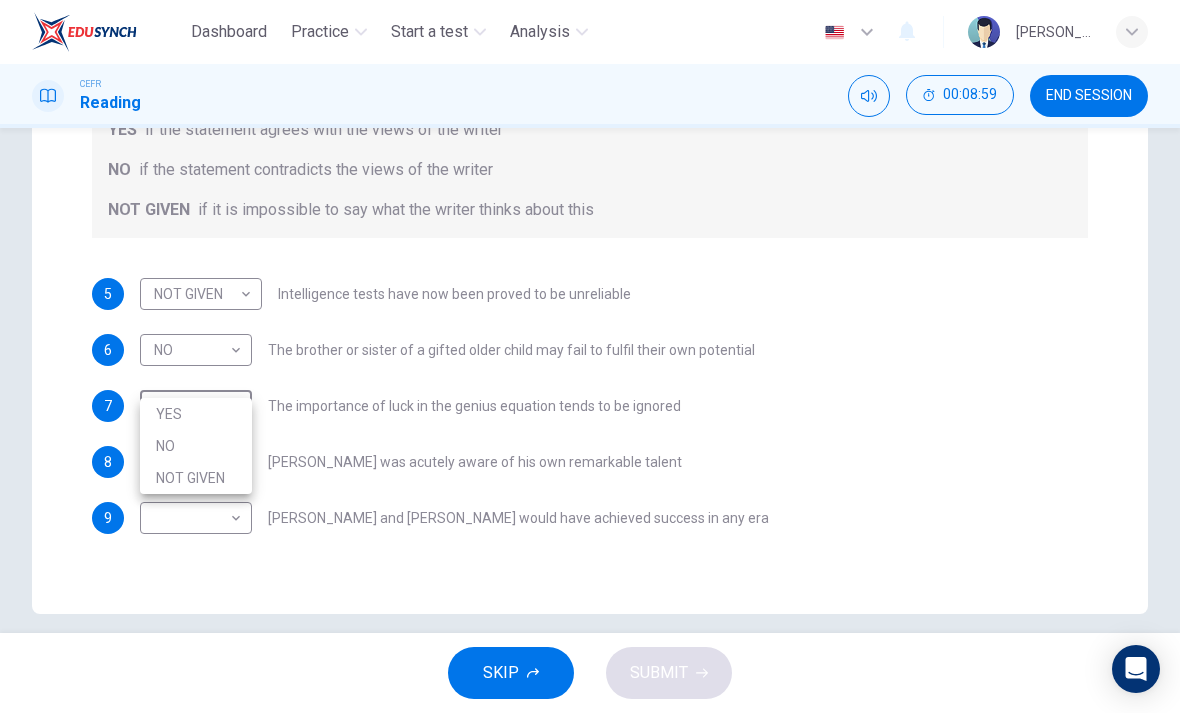 click on "NO" at bounding box center [196, 446] 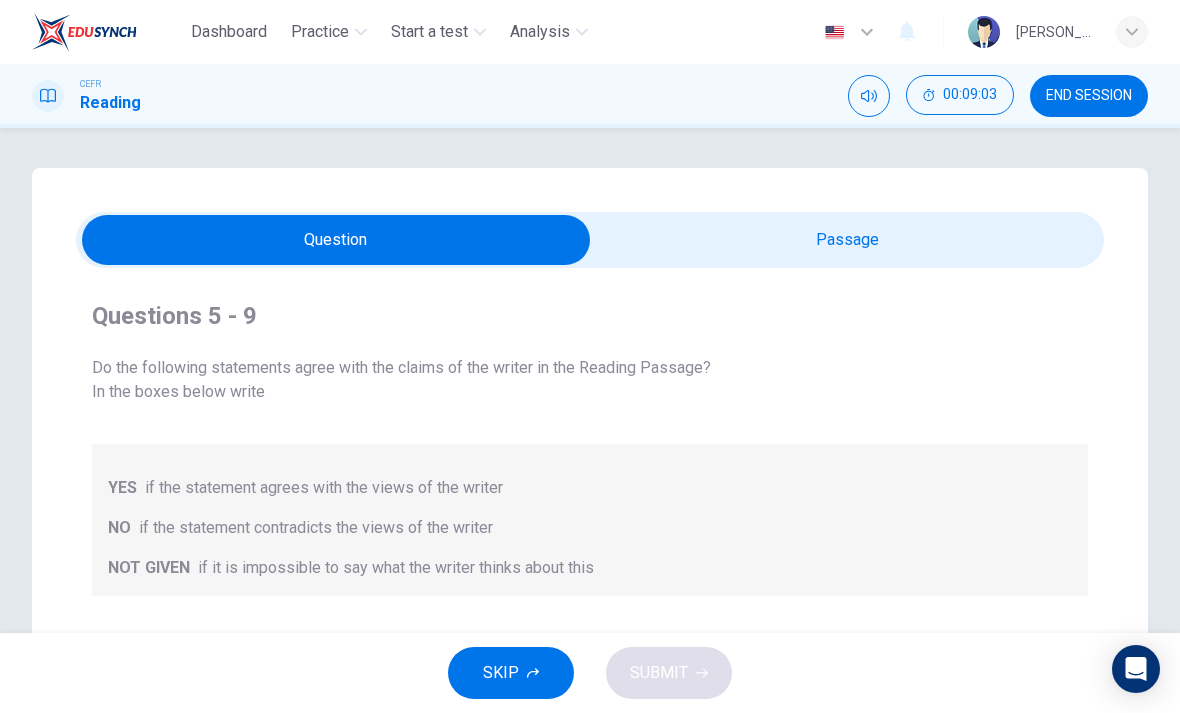 scroll, scrollTop: 0, scrollLeft: 0, axis: both 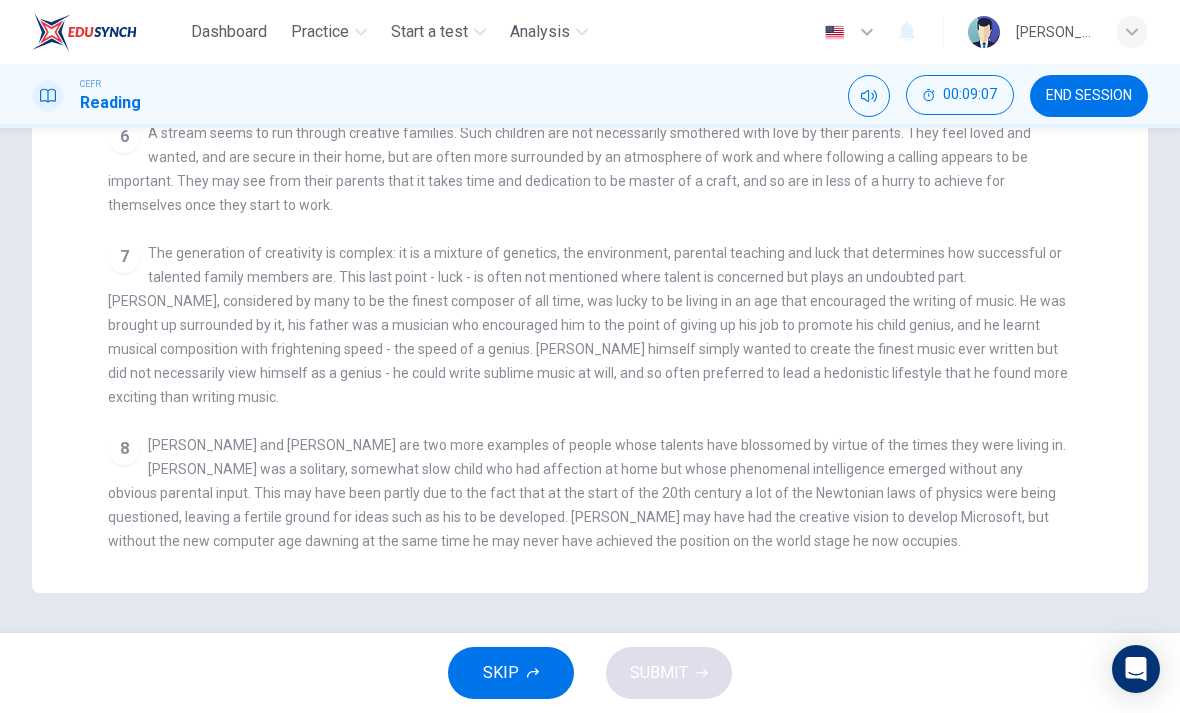 click on "[PERSON_NAME] and [PERSON_NAME] are two more examples of people whose talents have blossomed by virtue of the times they were living in. [PERSON_NAME] was a solitary, somewhat slow child who had affection at home but whose phenomenal intelligence emerged without any obvious parental input. This may have been partly due to the fact that at the start of the 20th century a lot of the Newtonian laws of physics were being questioned, leaving a fertile ground for ideas such as his to be developed. [PERSON_NAME] may have had the creative vision to develop Microsoft, but without the new computer age dawning at the same time he may never have achieved the position on the world stage he now occupies." at bounding box center (587, 493) 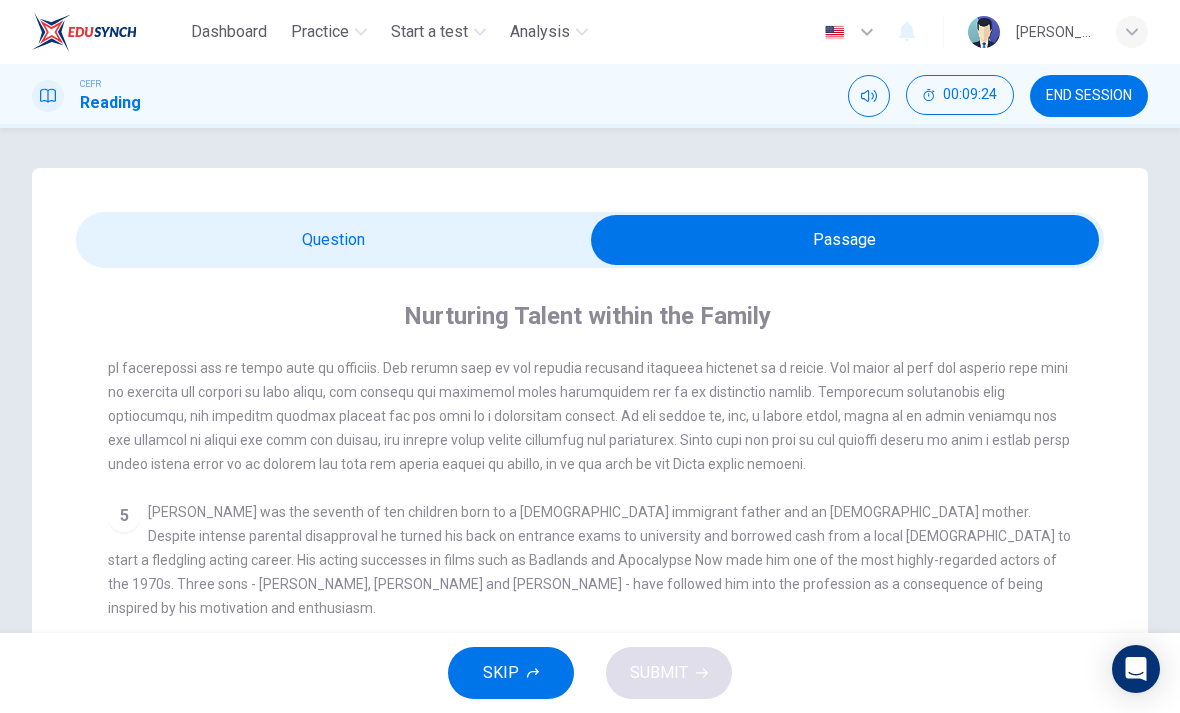 scroll, scrollTop: 0, scrollLeft: 0, axis: both 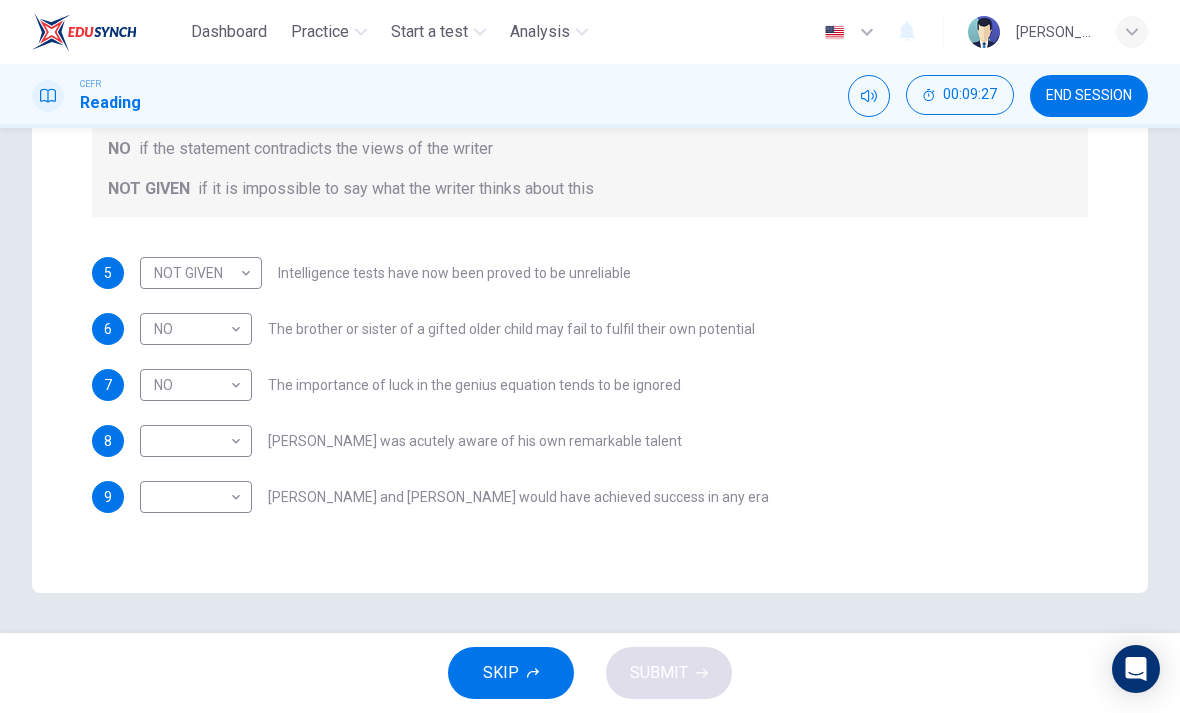 click on "Dashboard Practice Start a test Analysis English en ​ [PERSON_NAME] Reading 00:09:27 END SESSION Question Passage Questions 5 - 9 Do the following statements agree with the claims of the writer in the Reading Passage?
In the boxes below write YES if the statement agrees with the views of the writer NO if the statement contradicts the views of the writer NOT GIVEN if it is impossible to say what the writer thinks about this 5 NOT GIVEN NOT GIVEN ​ Intelligence tests have now been proved to be unreliable 6 NO NO ​ The brother or sister of a gifted older child may fail to fulfil their own potential 7 NO NO ​ The importance of luck in the genius equation tends to be ignored 8 ​ ​ [PERSON_NAME] was acutely aware of his own remarkable talent 9 ​ ​ [PERSON_NAME] and [PERSON_NAME] would have achieved success in any era Nurturing Talent within the Family CLICK TO ZOOM Click to Zoom 1 2 3 4 5 6 7 8 SKIP SUBMIT EduSynch - Online Language Proficiency Testing
Dashboard Practice Start a test 2025" at bounding box center [590, 356] 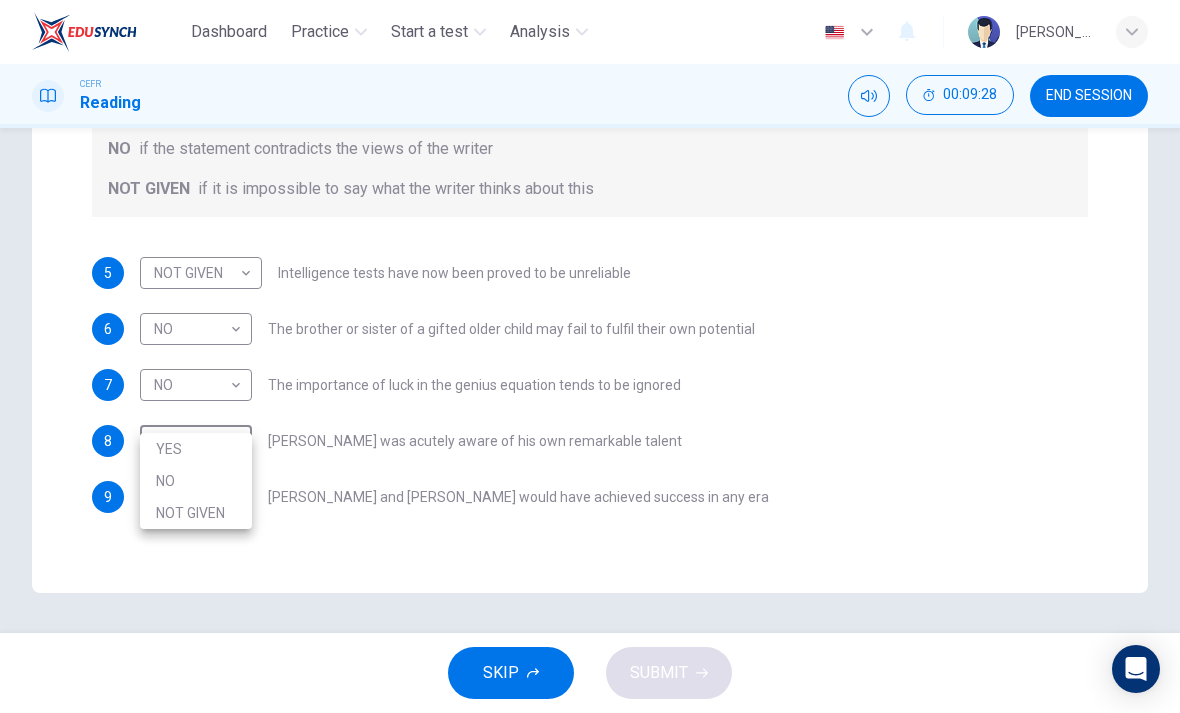 click on "NO" at bounding box center (196, 481) 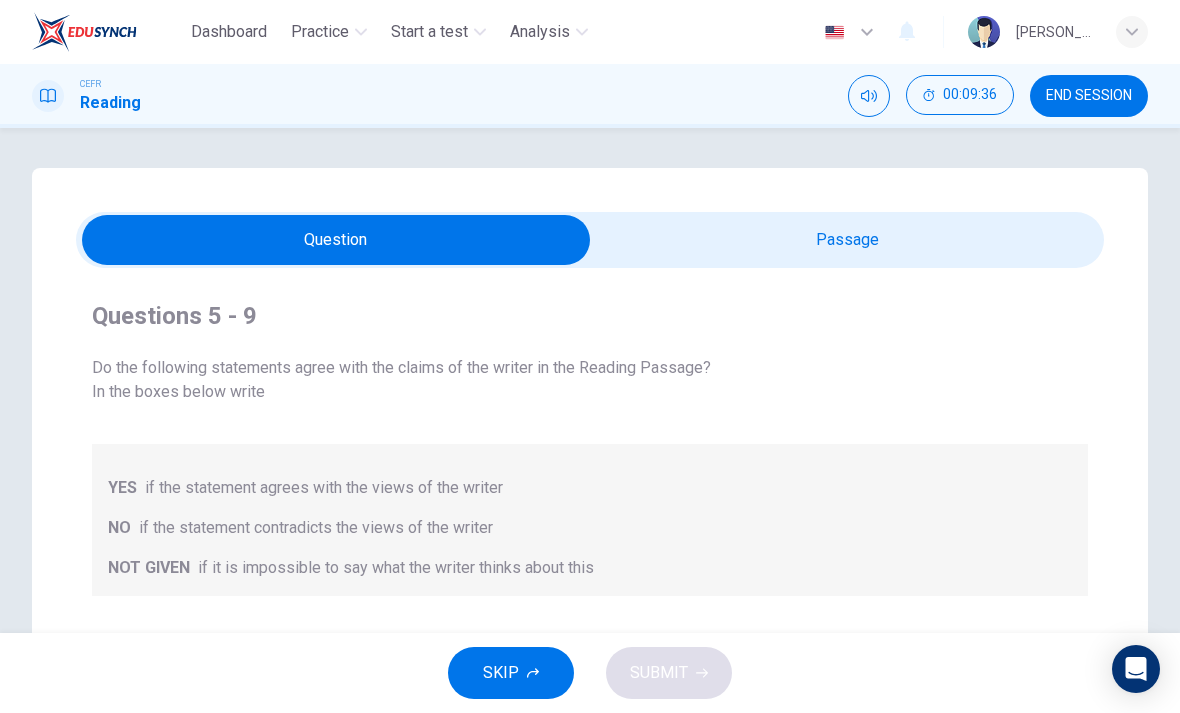 scroll, scrollTop: 0, scrollLeft: 0, axis: both 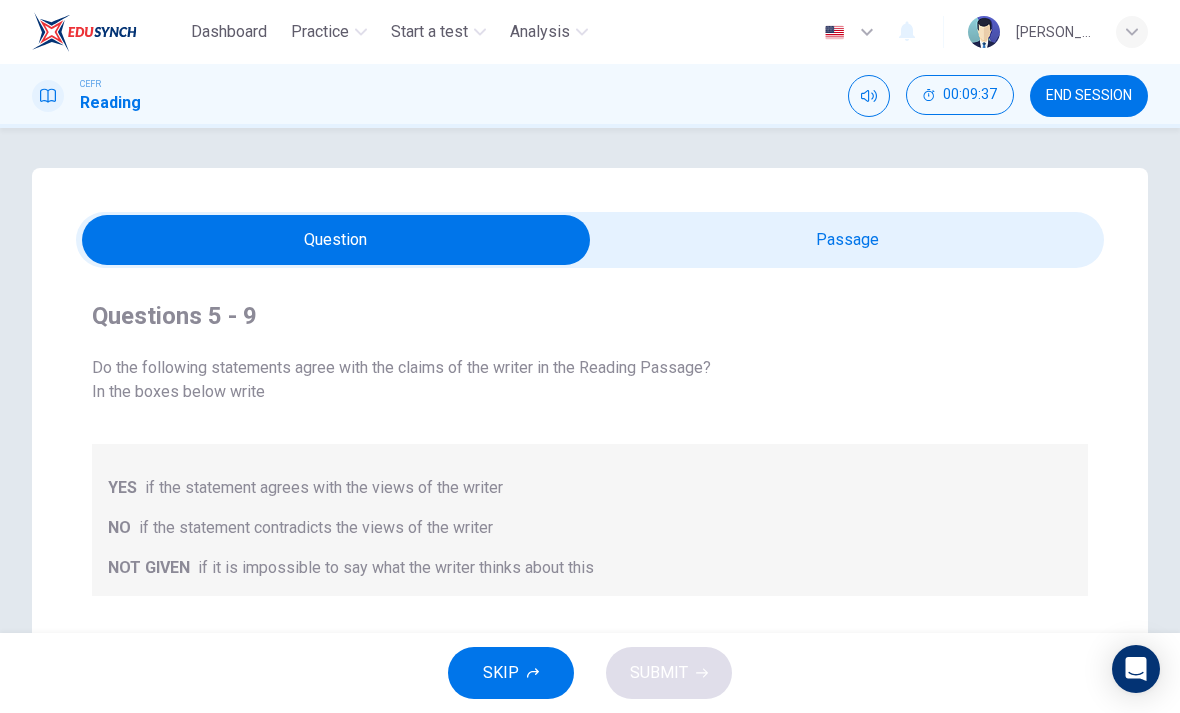 click at bounding box center (336, 240) 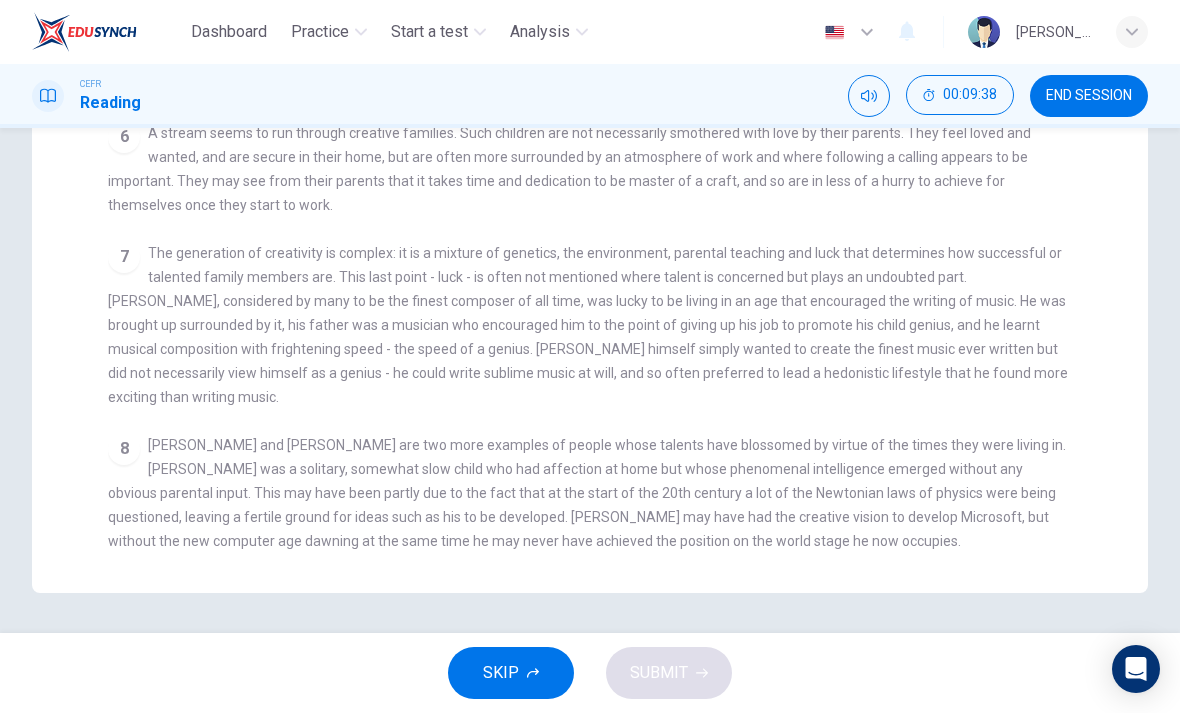 scroll, scrollTop: 523, scrollLeft: 0, axis: vertical 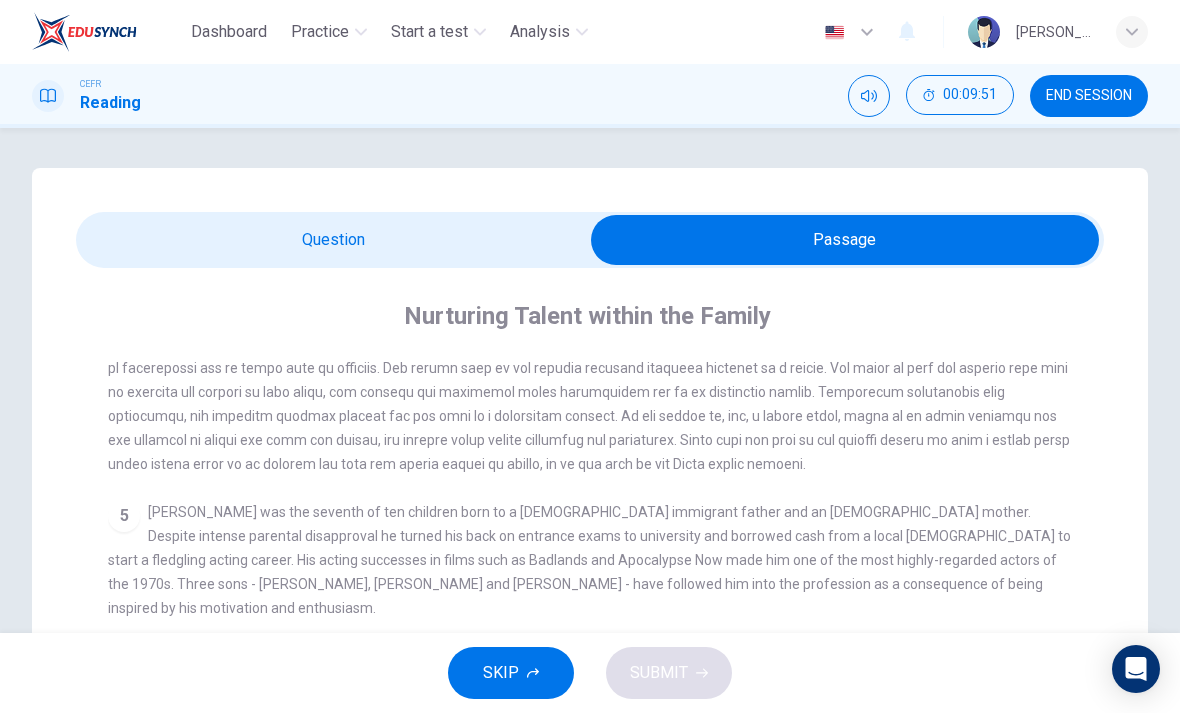 click at bounding box center (845, 240) 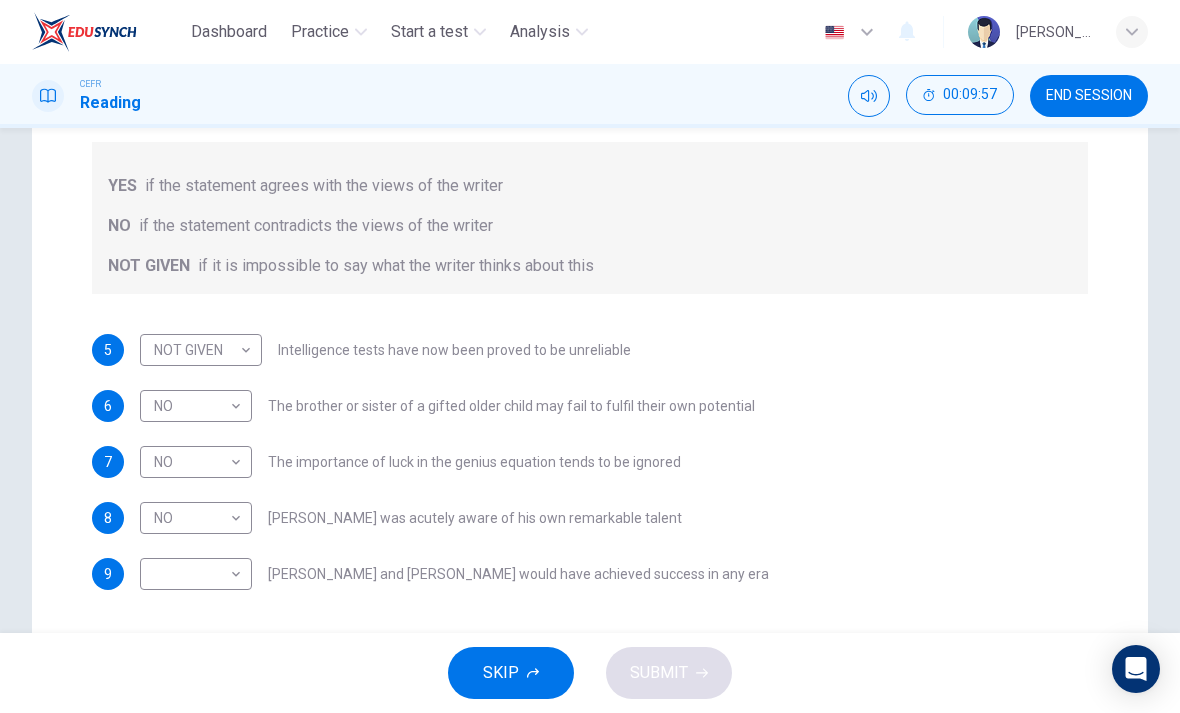 scroll, scrollTop: 310, scrollLeft: 0, axis: vertical 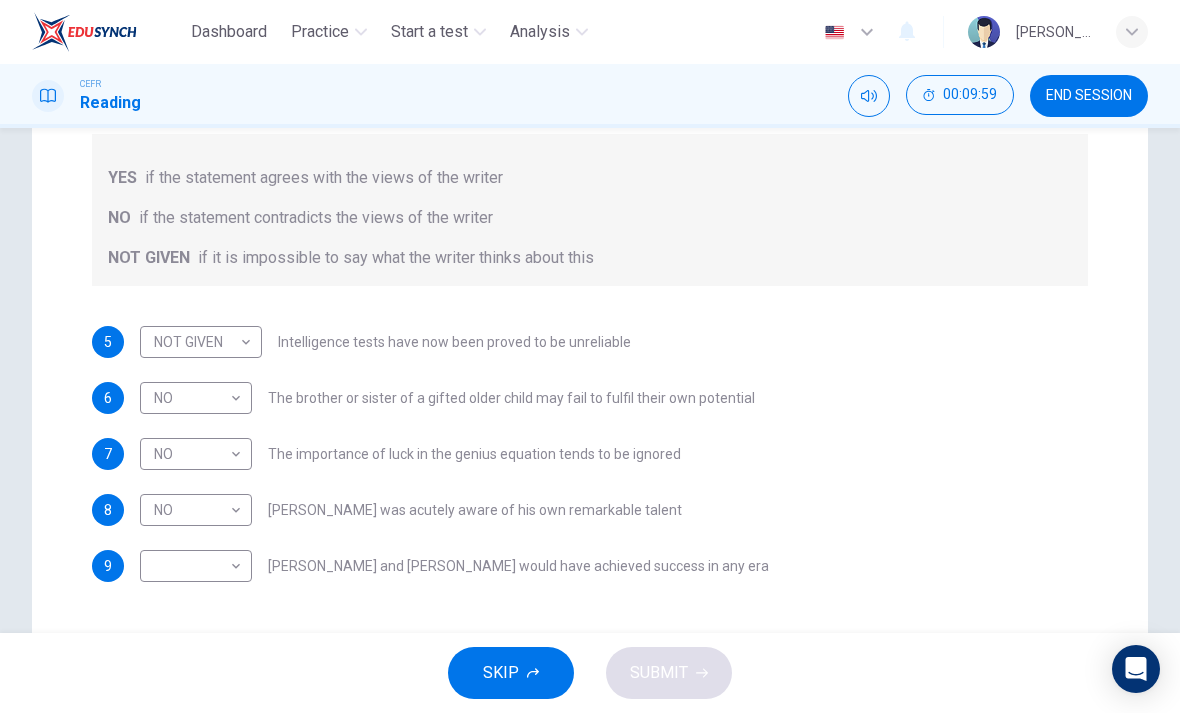 click on "Dashboard Practice Start a test Analysis English en ​ [PERSON_NAME] Reading 00:09:59 END SESSION Question Passage Questions 5 - 9 Do the following statements agree with the claims of the writer in the Reading Passage?
In the boxes below write YES if the statement agrees with the views of the writer NO if the statement contradicts the views of the writer NOT GIVEN if it is impossible to say what the writer thinks about this 5 NOT GIVEN NOT GIVEN ​ Intelligence tests have now been proved to be unreliable 6 NO NO ​ The brother or sister of a gifted older child may fail to fulfil their own potential 7 NO NO ​ The importance of luck in the genius equation tends to be ignored 8 NO NO ​ [PERSON_NAME] was acutely aware of his own remarkable talent 9 ​ ​ [PERSON_NAME] and [PERSON_NAME] would have achieved success in any era Nurturing Talent within the Family CLICK TO ZOOM Click to Zoom 1 2 3 4 5 6 7 8 SKIP SUBMIT EduSynch - Online Language Proficiency Testing
Dashboard Practice Start a test 2025" at bounding box center [590, 356] 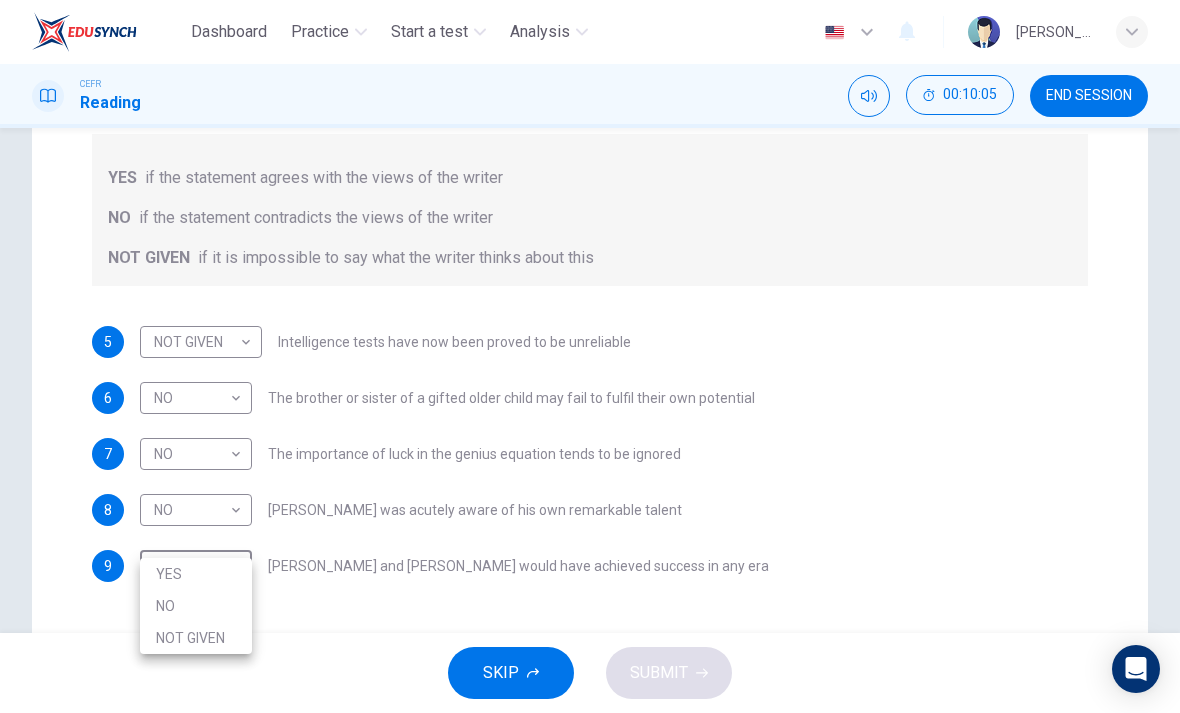 click on "NO" at bounding box center [196, 606] 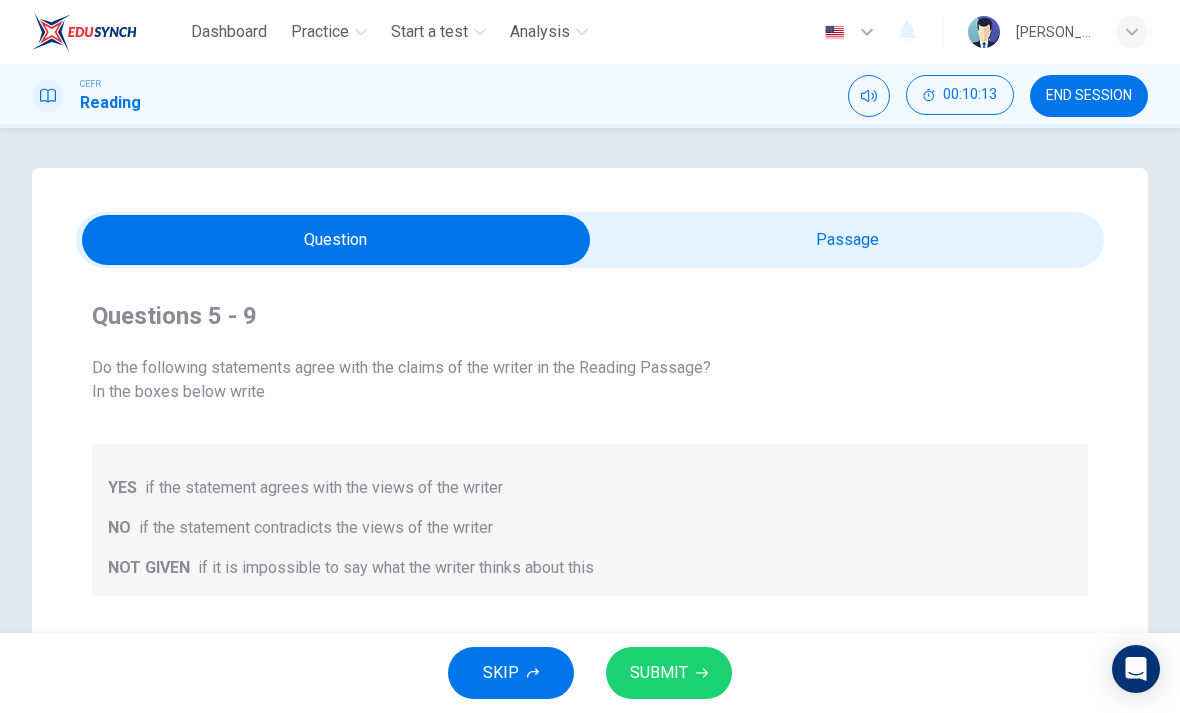 scroll, scrollTop: 0, scrollLeft: 0, axis: both 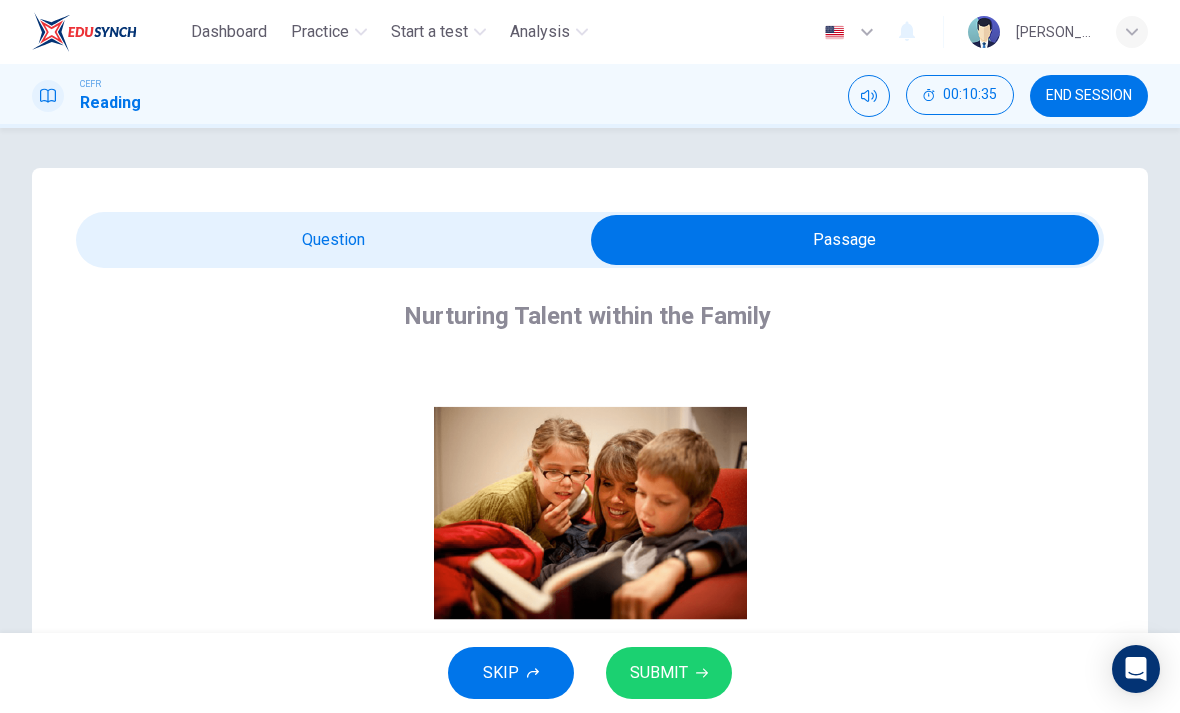 click at bounding box center (845, 240) 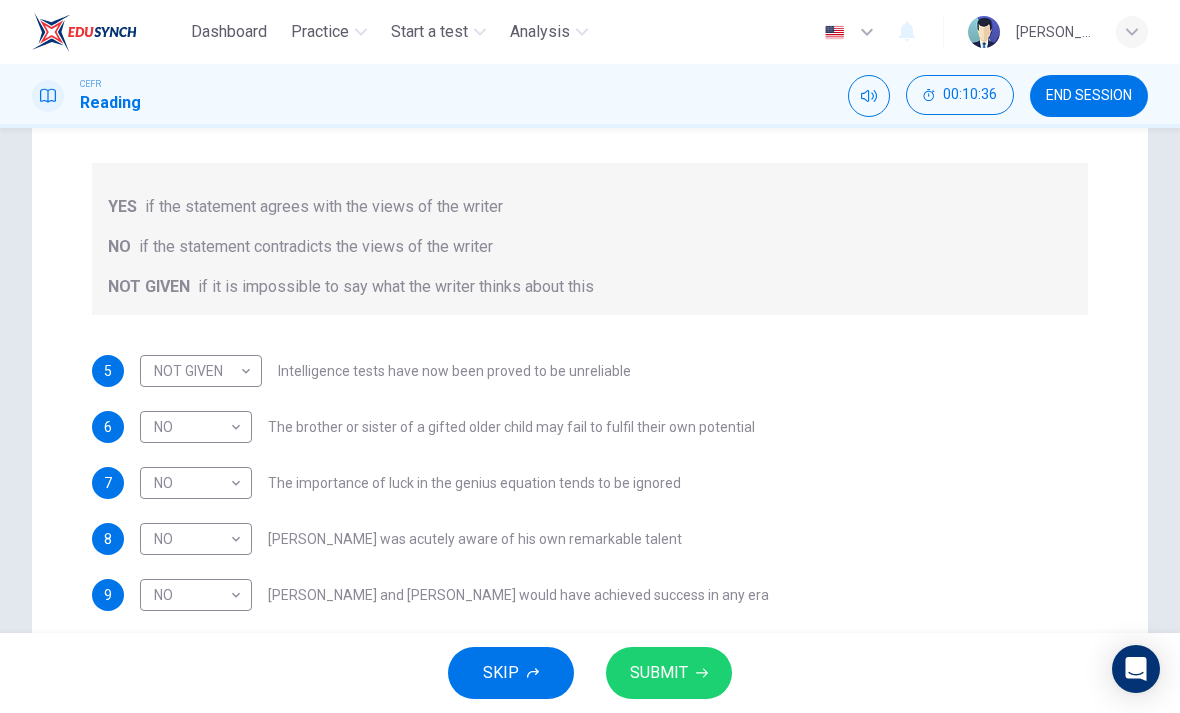 scroll, scrollTop: 378, scrollLeft: 0, axis: vertical 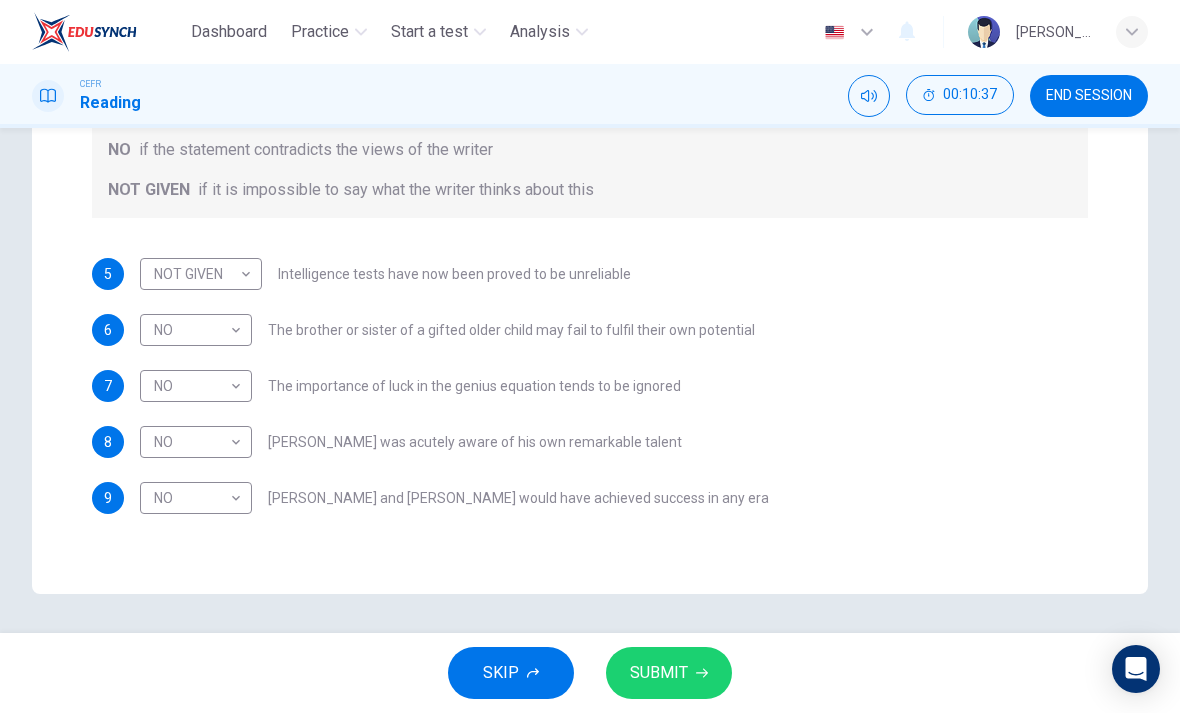 click on "Dashboard Practice Start a test Analysis English en ​ [PERSON_NAME] Reading 00:10:37 END SESSION Question Passage Questions 5 - 9 Do the following statements agree with the claims of the writer in the Reading Passage?
In the boxes below write YES if the statement agrees with the views of the writer NO if the statement contradicts the views of the writer NOT GIVEN if it is impossible to say what the writer thinks about this 5 NOT GIVEN NOT GIVEN ​ Intelligence tests have now been proved to be unreliable 6 NO NO ​ The brother or sister of a gifted older child may fail to fulfil their own potential 7 NO NO ​ The importance of luck in the genius equation tends to be ignored 8 NO NO ​ [PERSON_NAME] was acutely aware of his own remarkable talent 9 NO NO ​ [PERSON_NAME] and [PERSON_NAME] would have achieved success in any era Nurturing Talent within the Family CLICK TO ZOOM Click to Zoom 1 2 3 4 5 6 7 8 SKIP SUBMIT EduSynch - Online Language Proficiency Testing
Dashboard Practice Start a test" at bounding box center (590, 356) 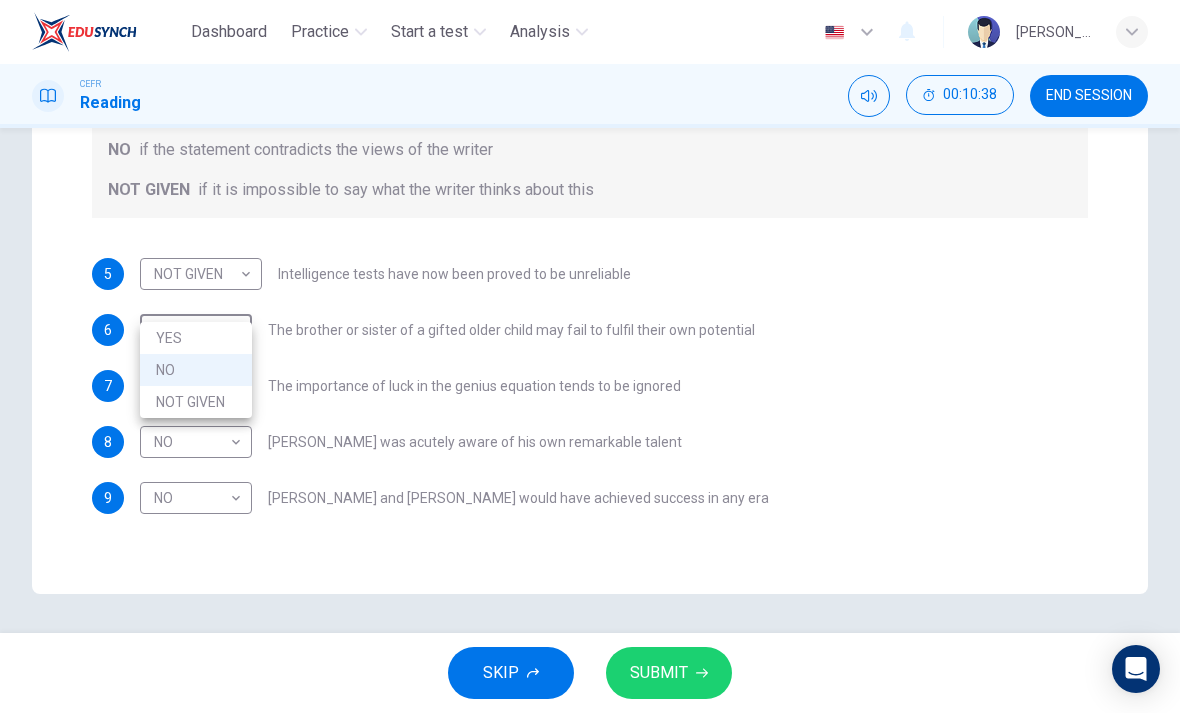 click on "NOT GIVEN" at bounding box center [196, 402] 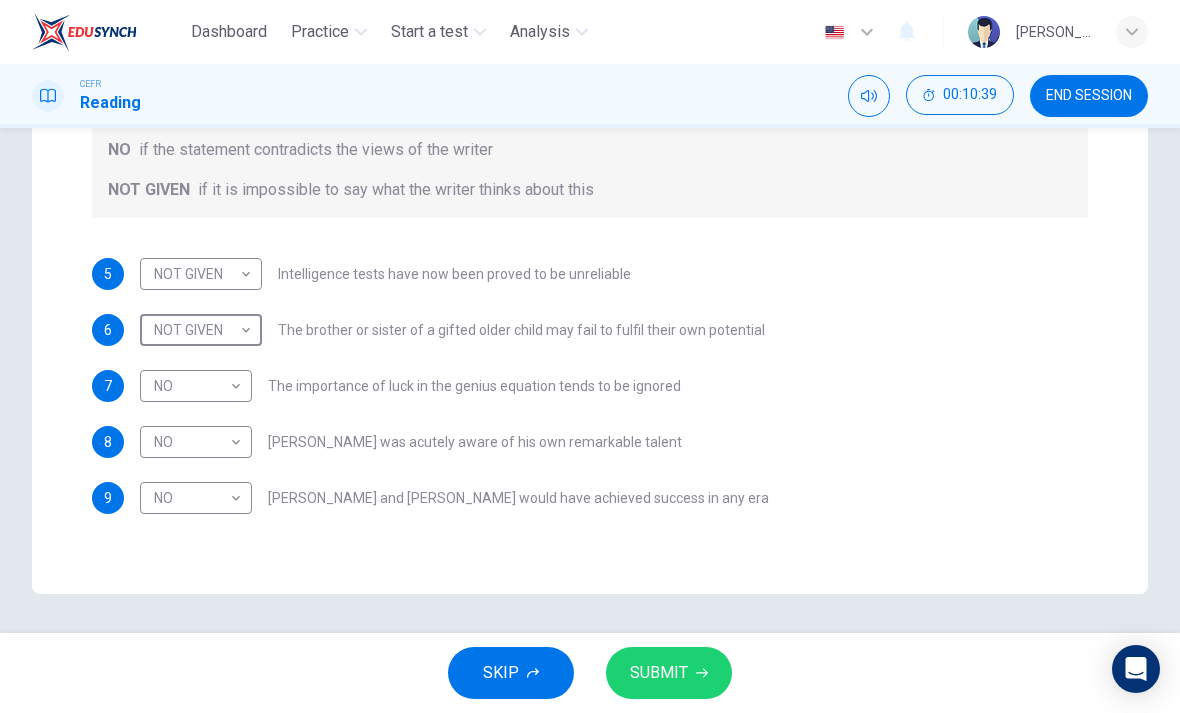 click on "SUBMIT" at bounding box center (669, 673) 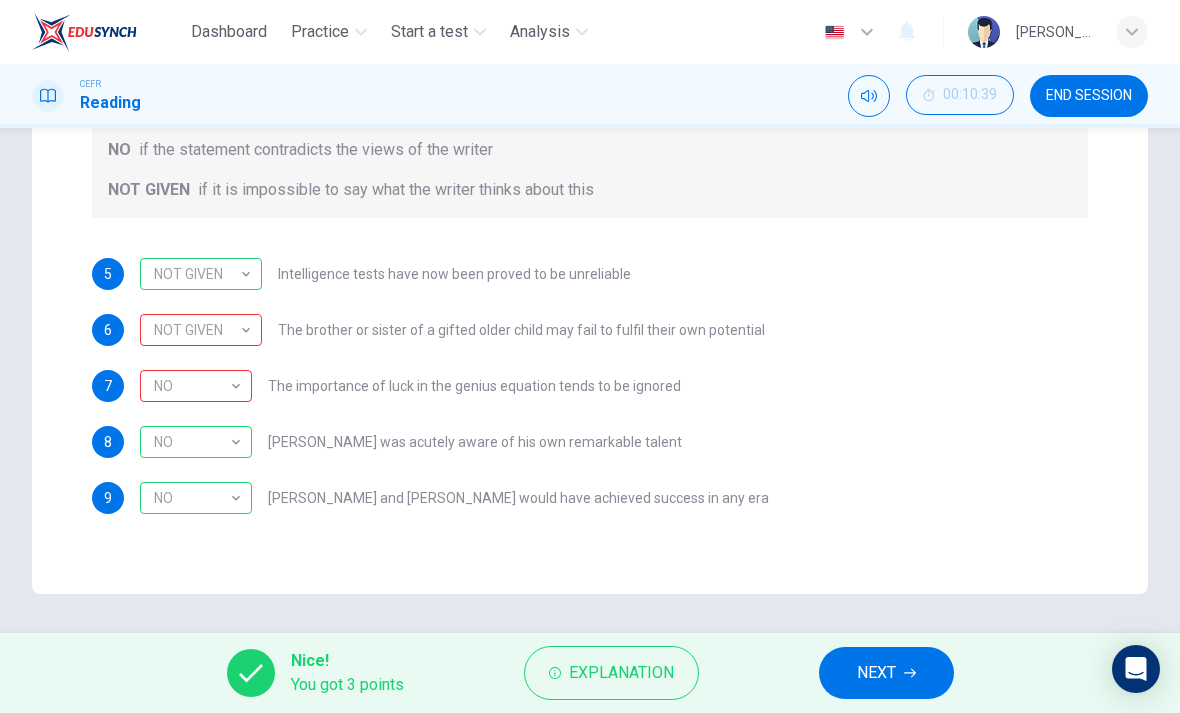 click on "Explanation" at bounding box center [621, 673] 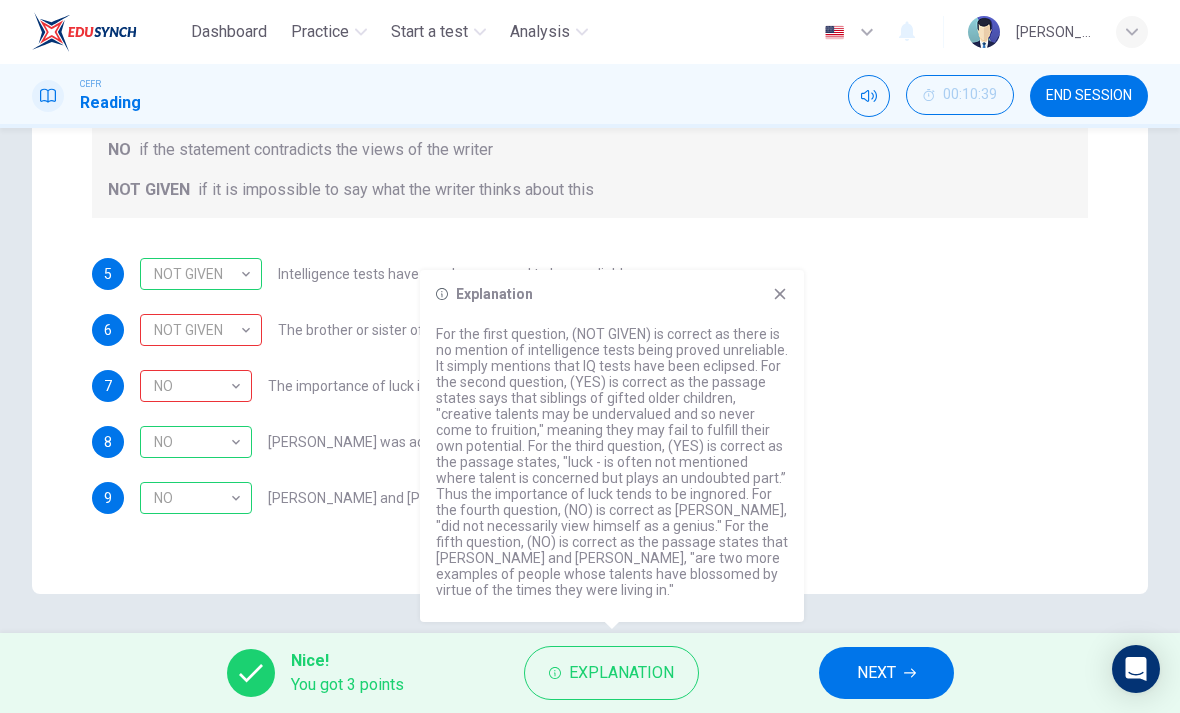 click 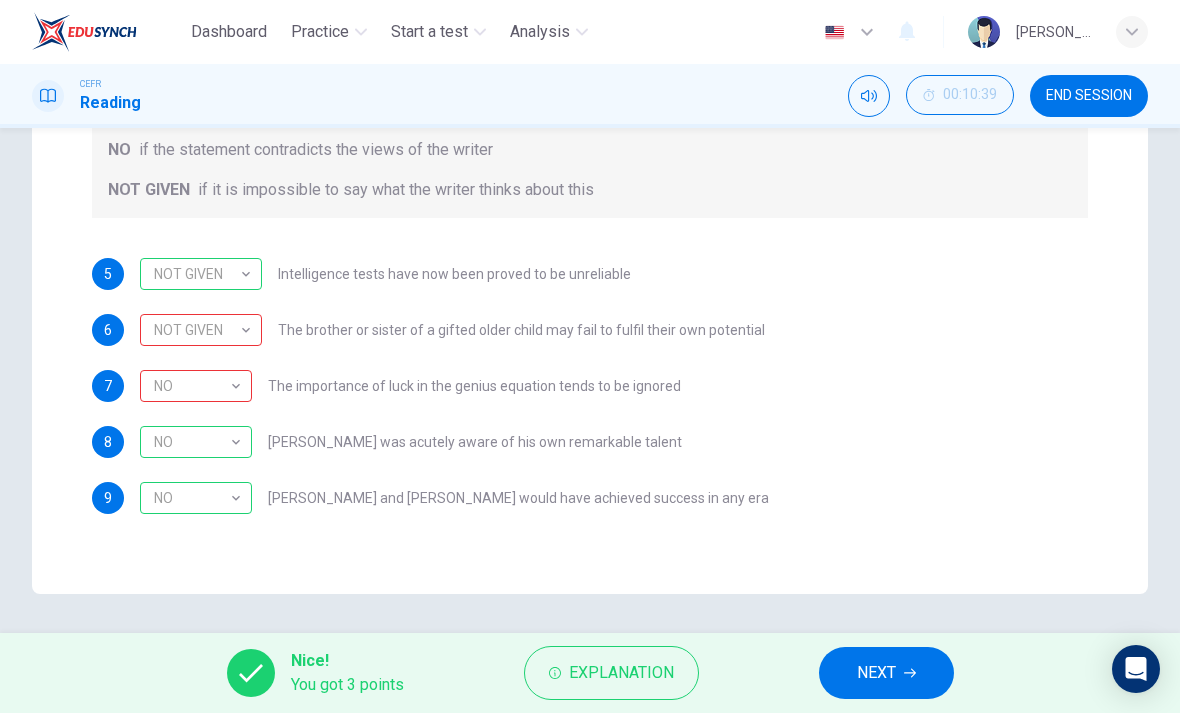click on "Explanation" at bounding box center (621, 673) 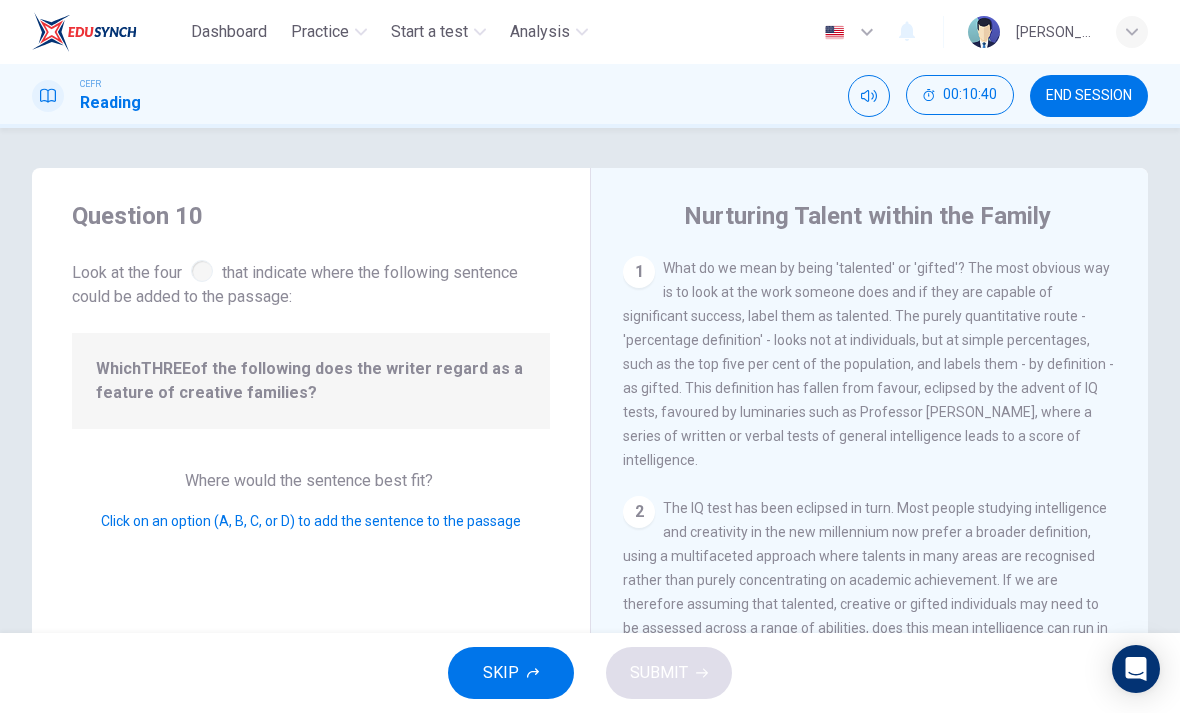 scroll, scrollTop: 0, scrollLeft: 0, axis: both 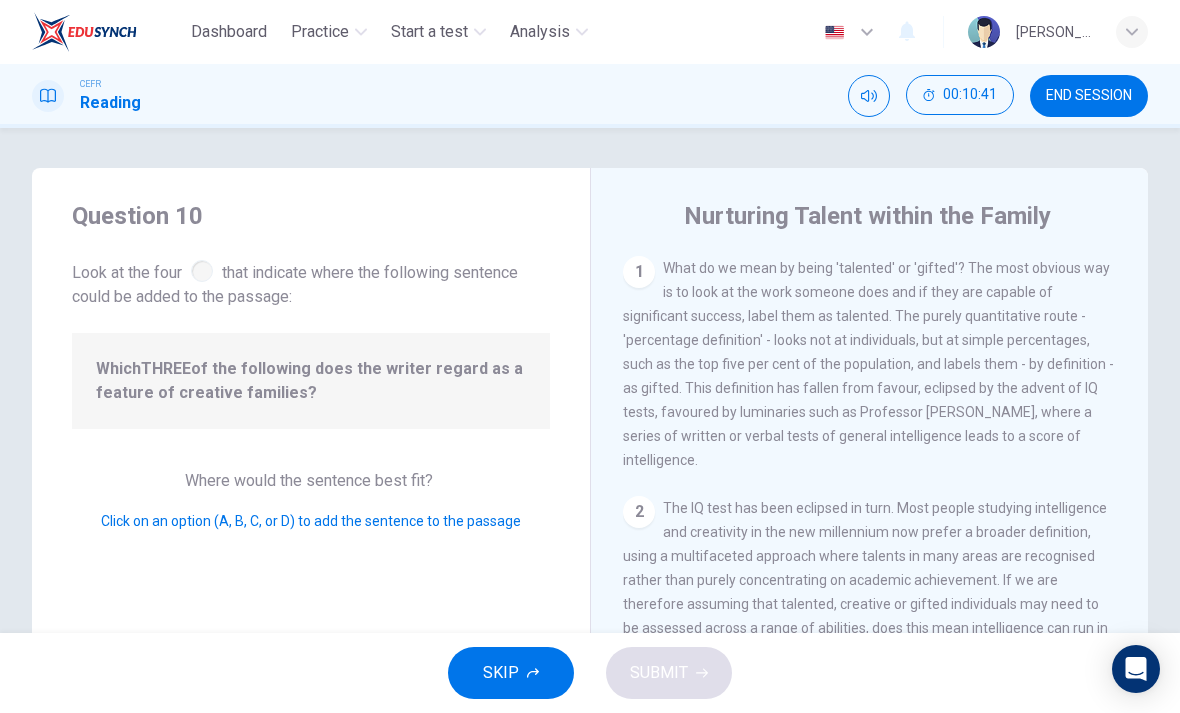 click on "END SESSION" at bounding box center [1089, 96] 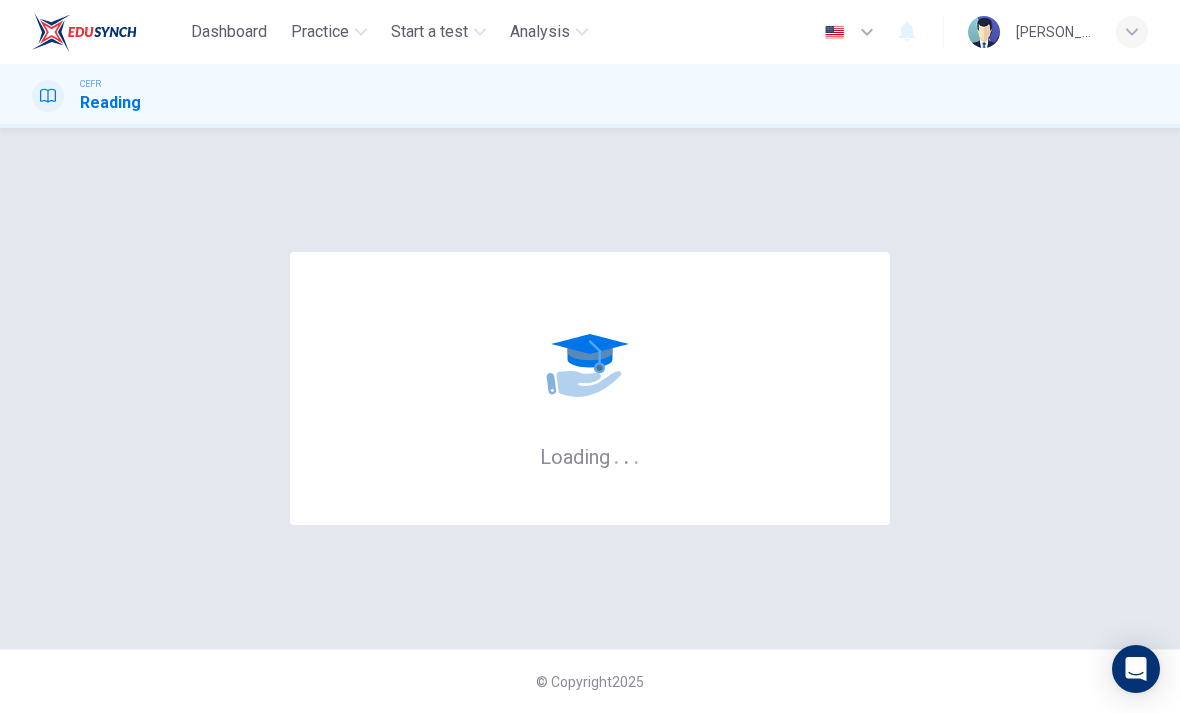 scroll, scrollTop: 0, scrollLeft: 0, axis: both 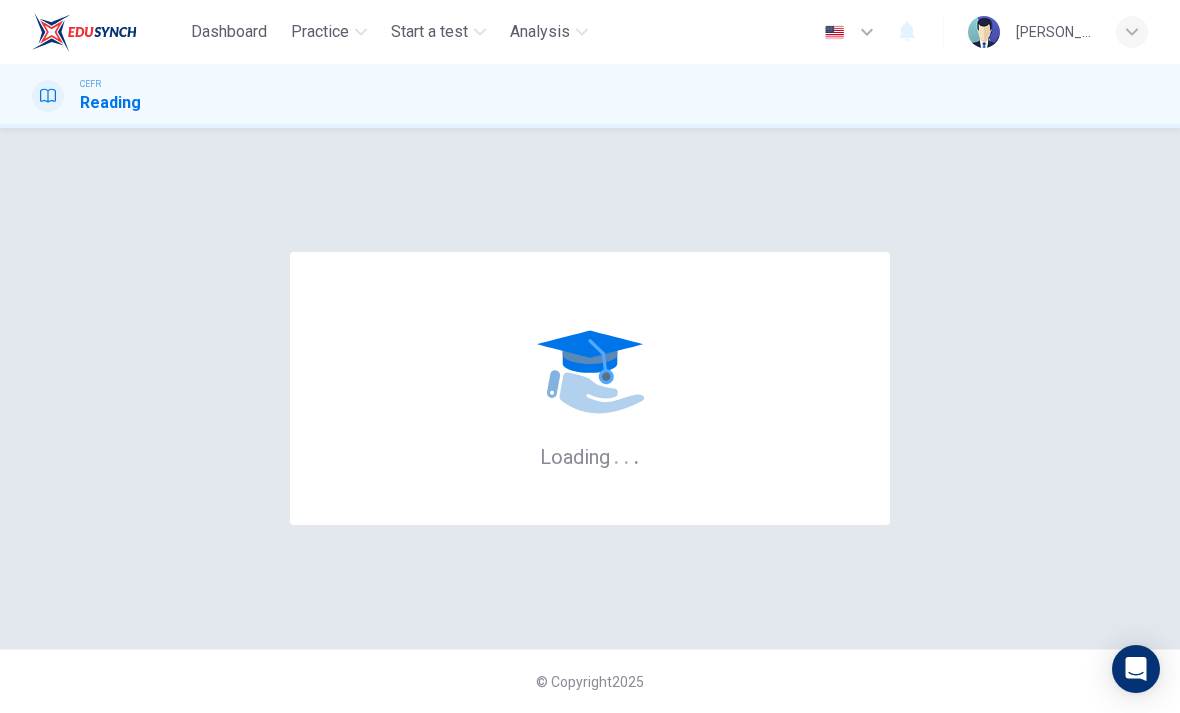 click on "Dashboard" at bounding box center (229, 32) 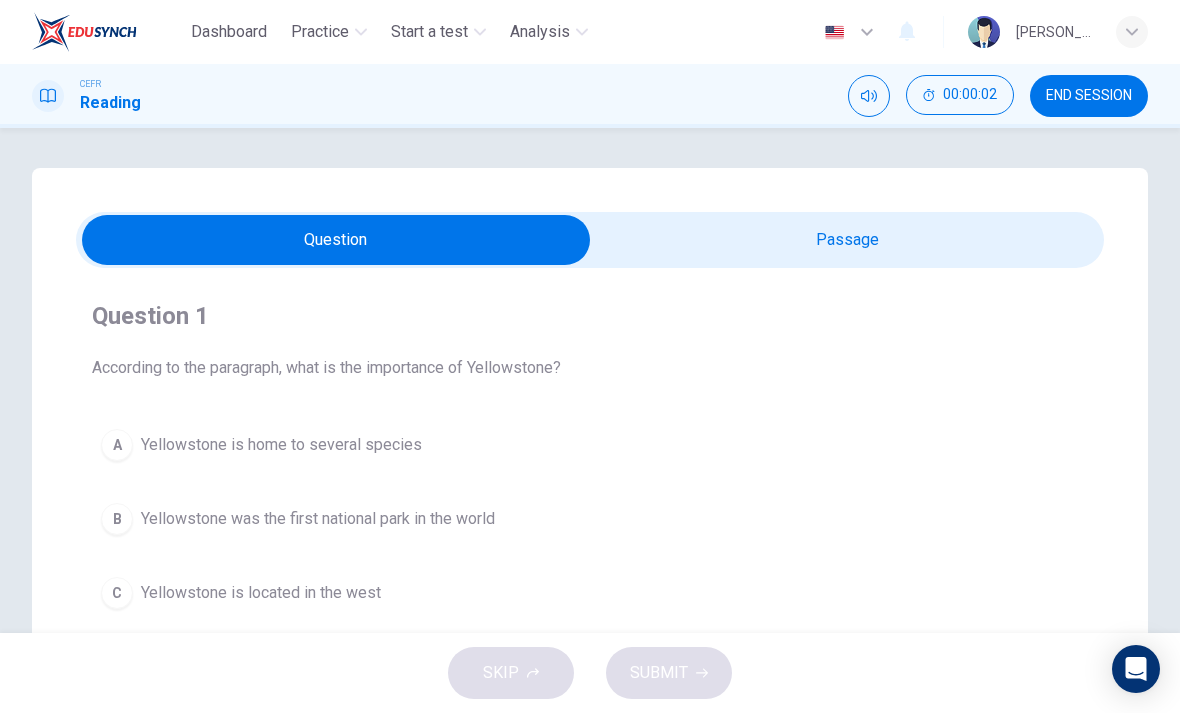 click on "Dashboard" at bounding box center (229, 32) 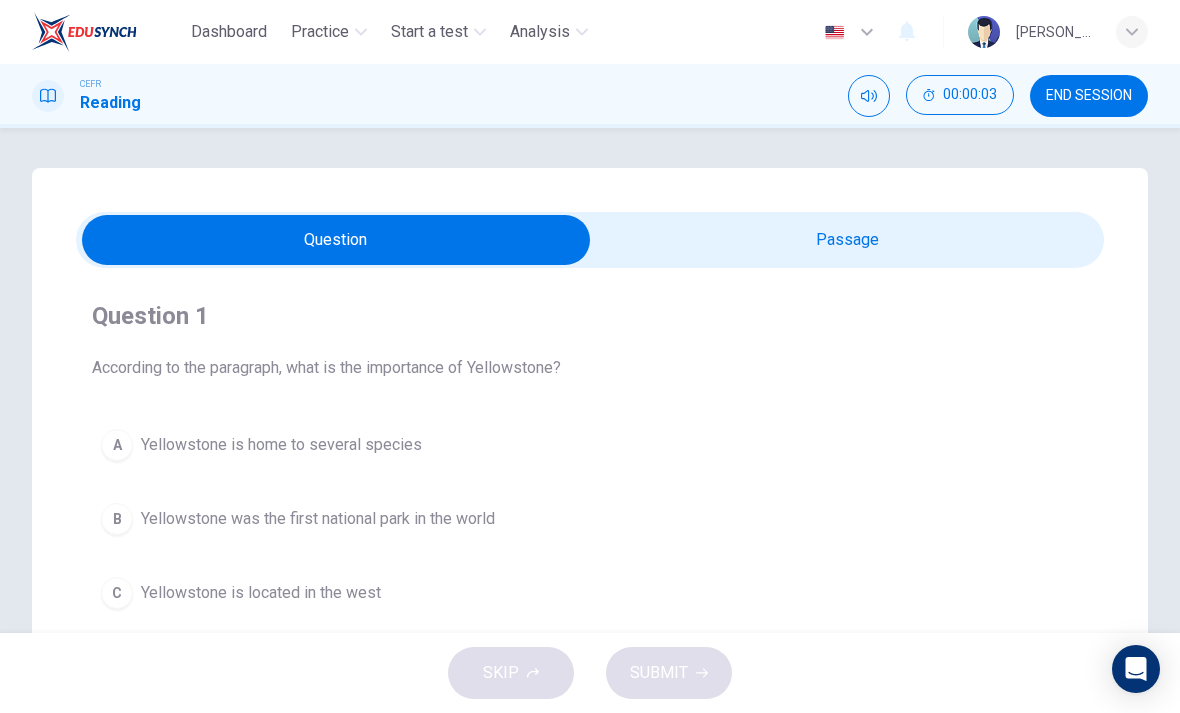 click on "Dashboard" at bounding box center (229, 32) 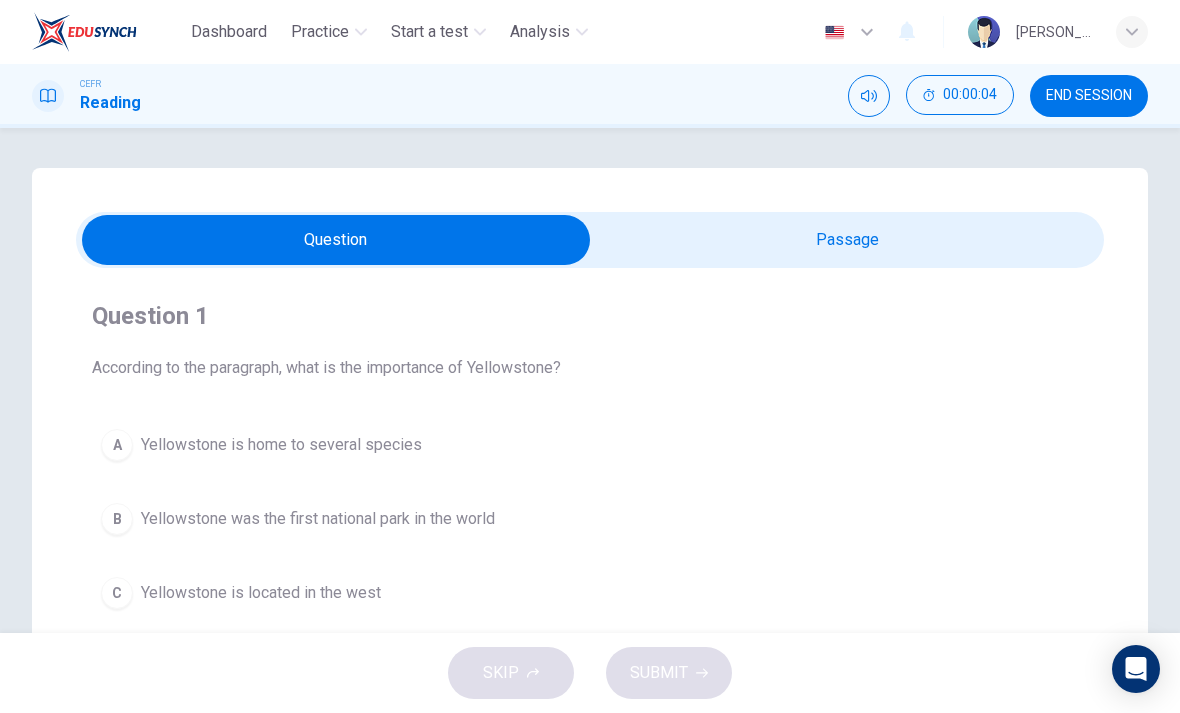 click on "END SESSION" at bounding box center (1089, 96) 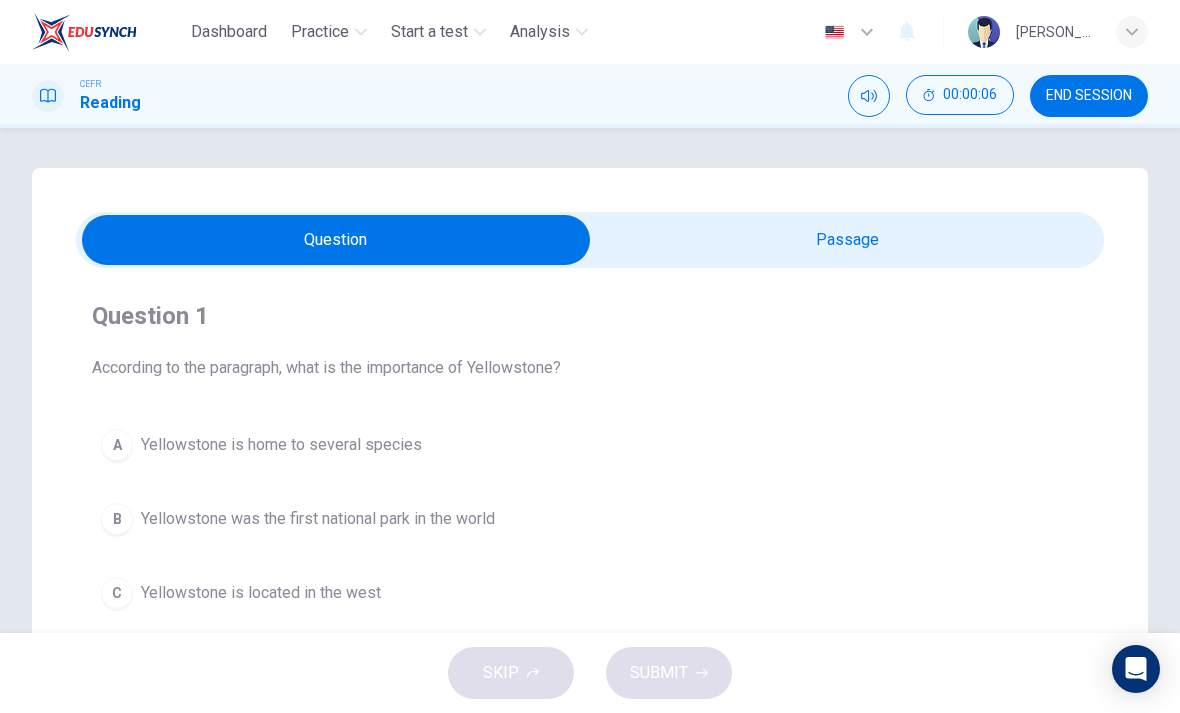 click on "END SESSION" at bounding box center [1089, 96] 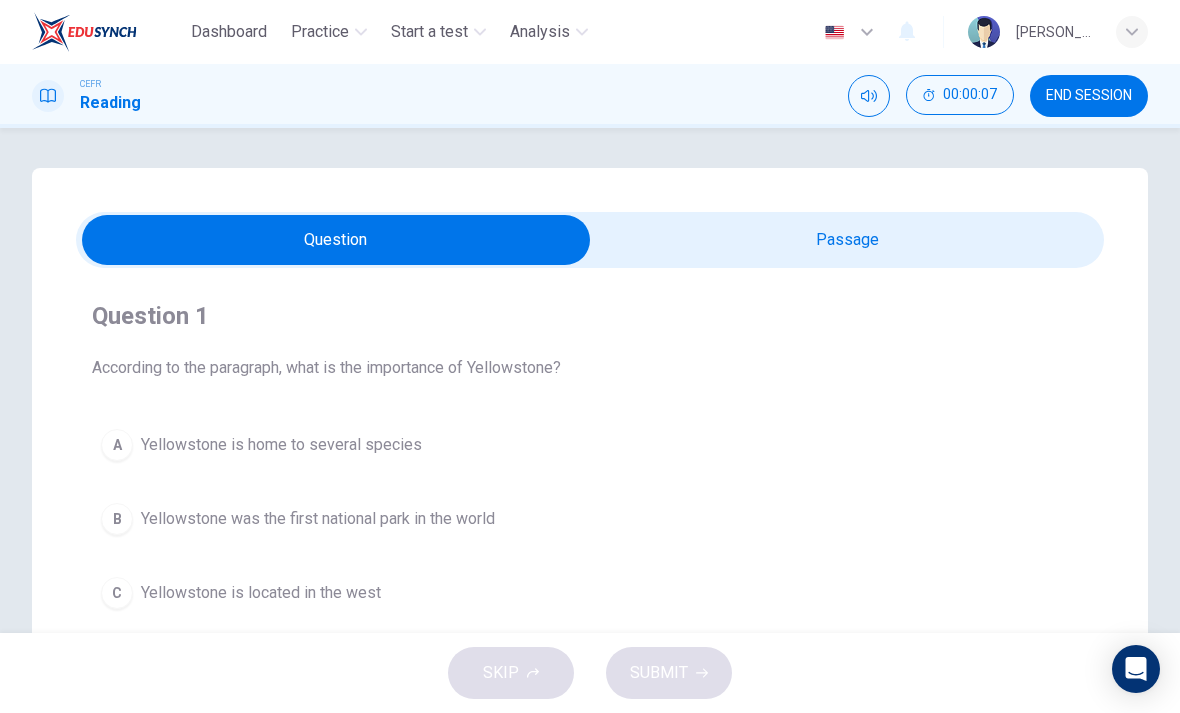 click on "END SESSION" at bounding box center [1089, 96] 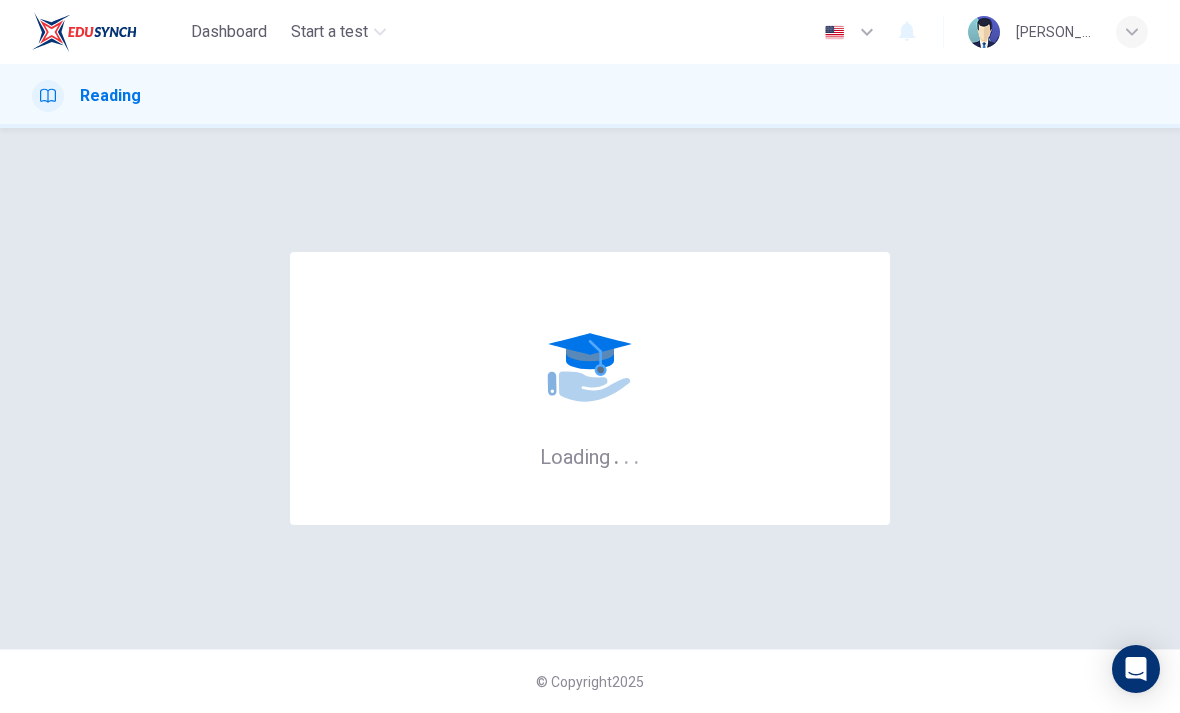 scroll, scrollTop: 0, scrollLeft: 0, axis: both 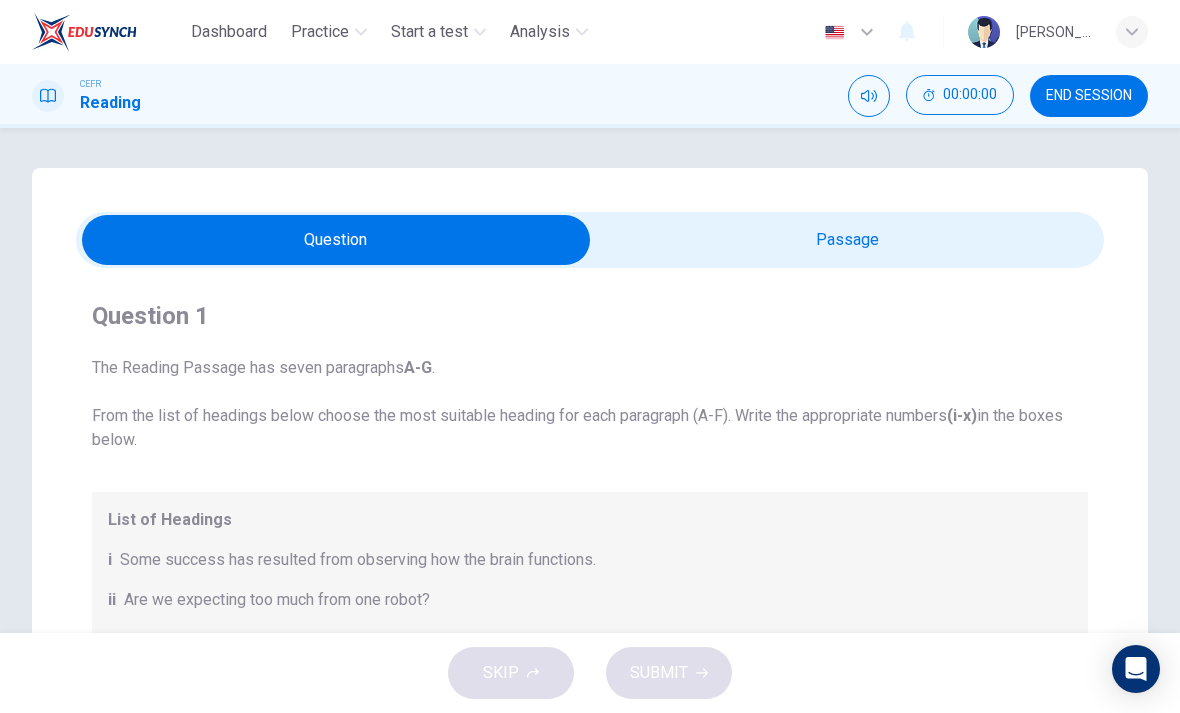click on "END SESSION" at bounding box center (1089, 96) 